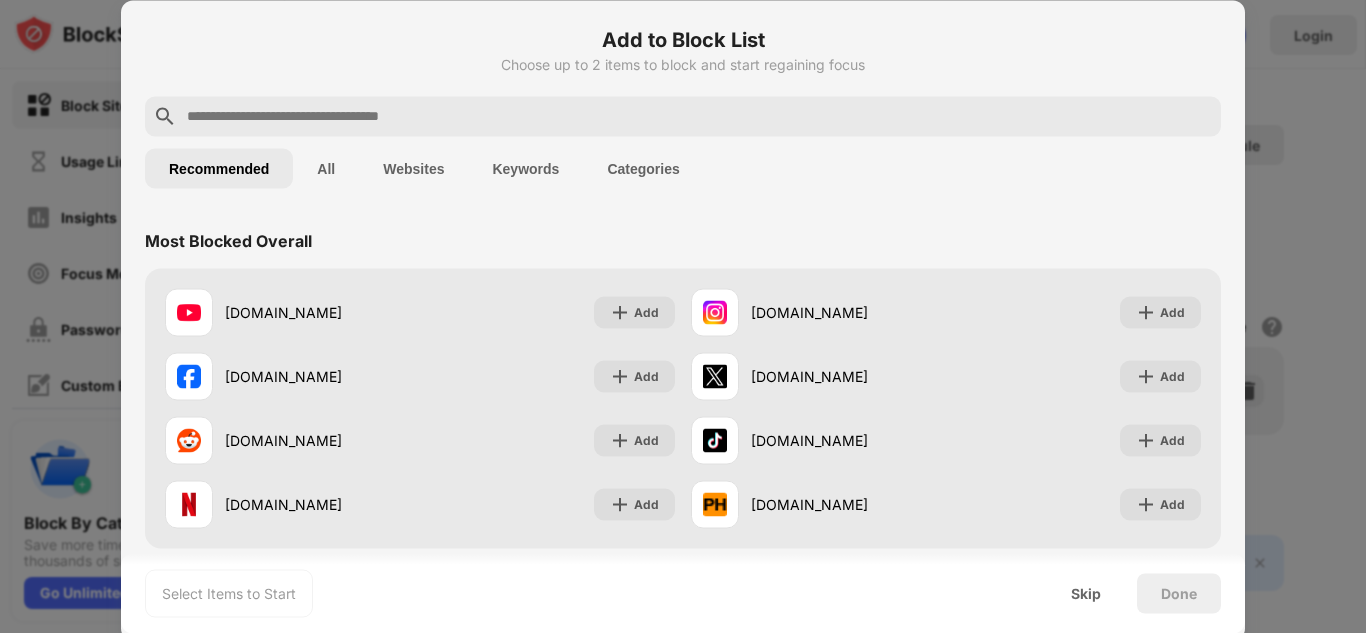 scroll, scrollTop: 0, scrollLeft: 0, axis: both 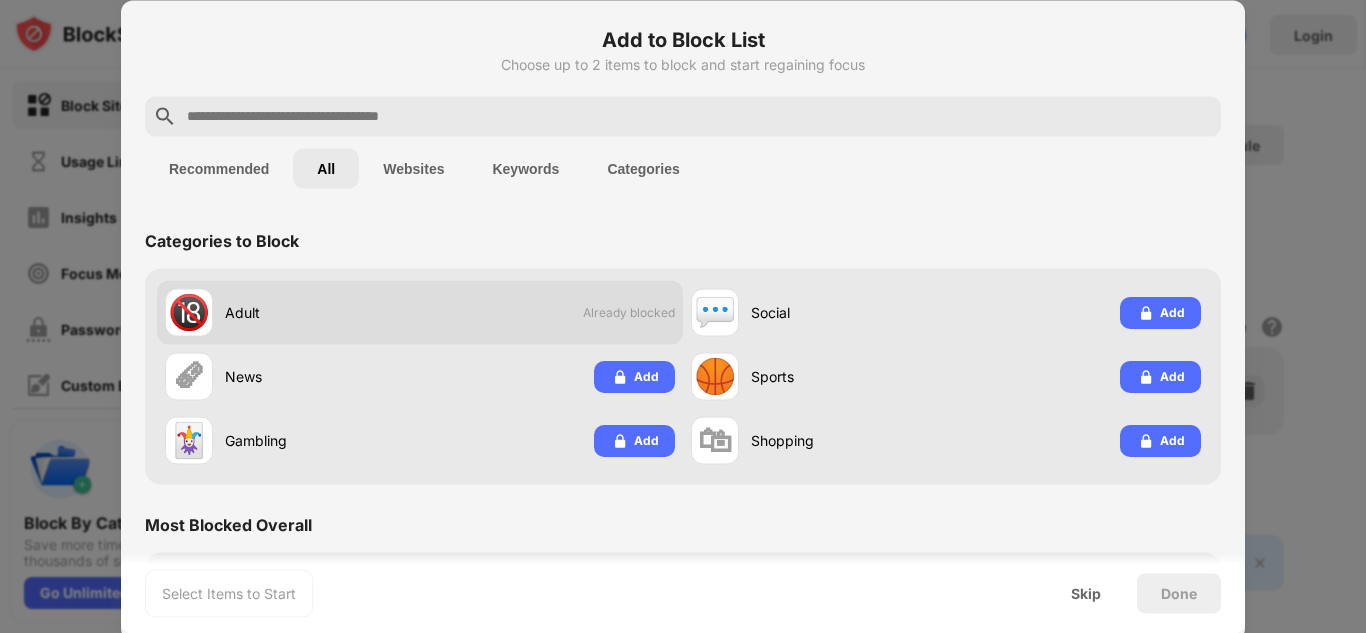 click on "Already blocked" at bounding box center [629, 312] 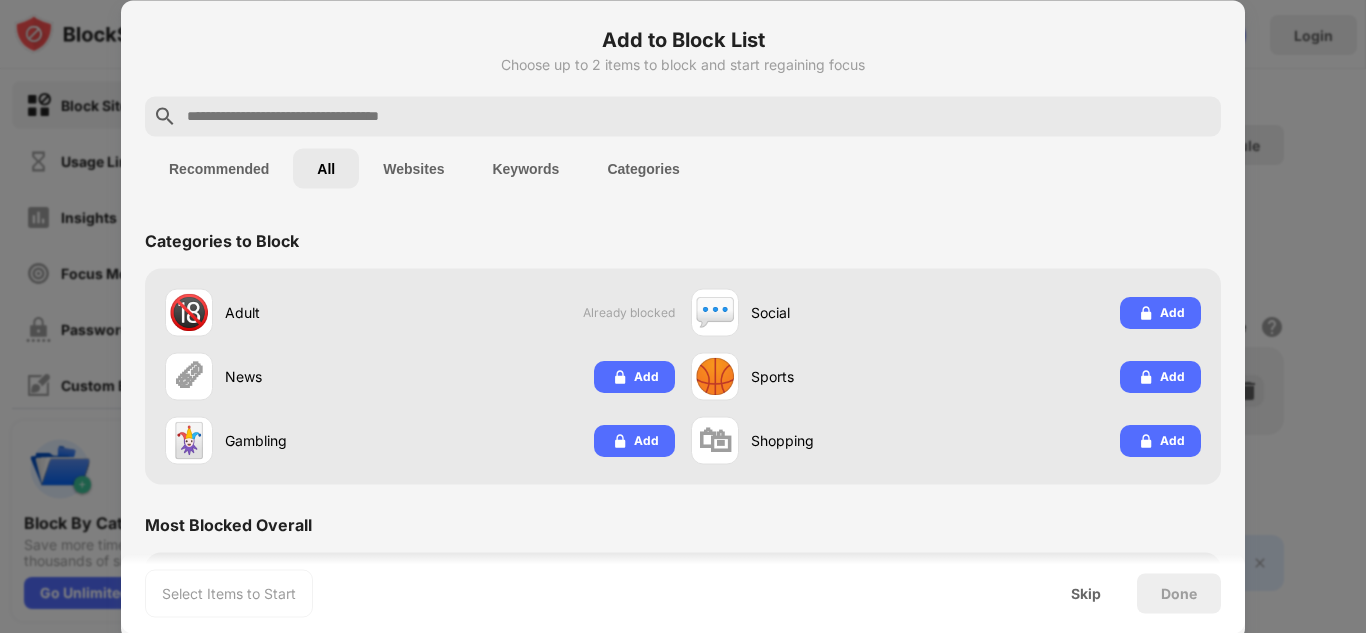 click at bounding box center [699, 116] 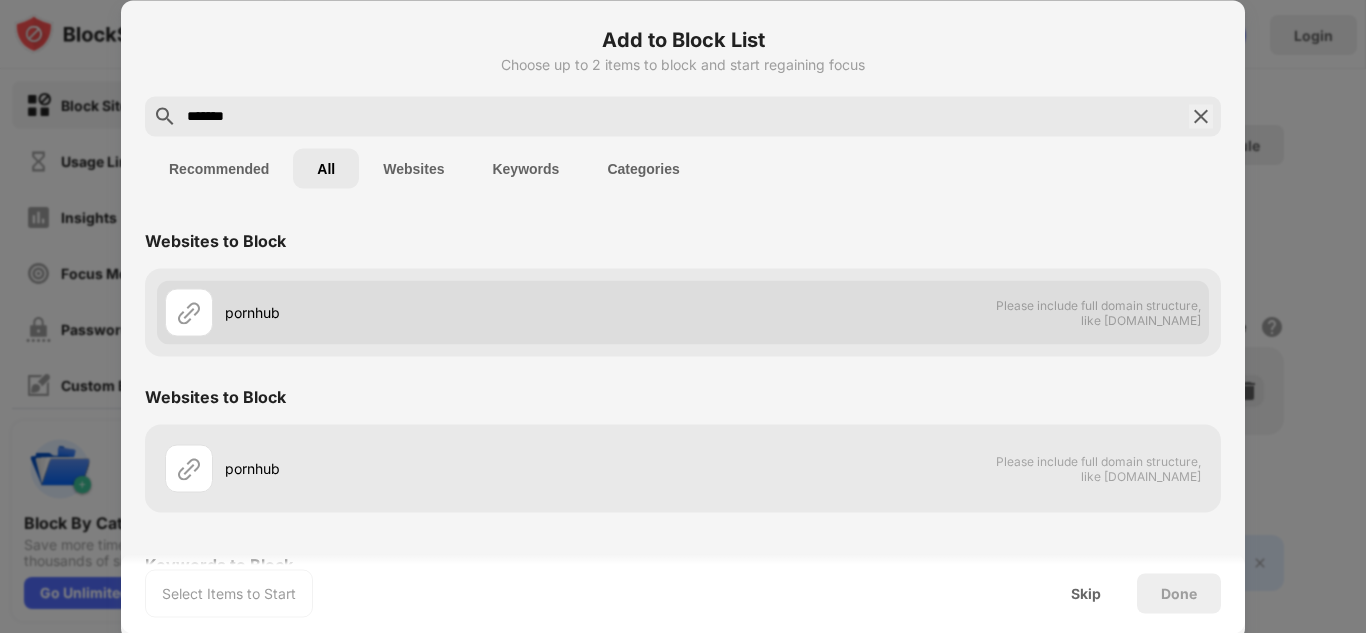 type on "*******" 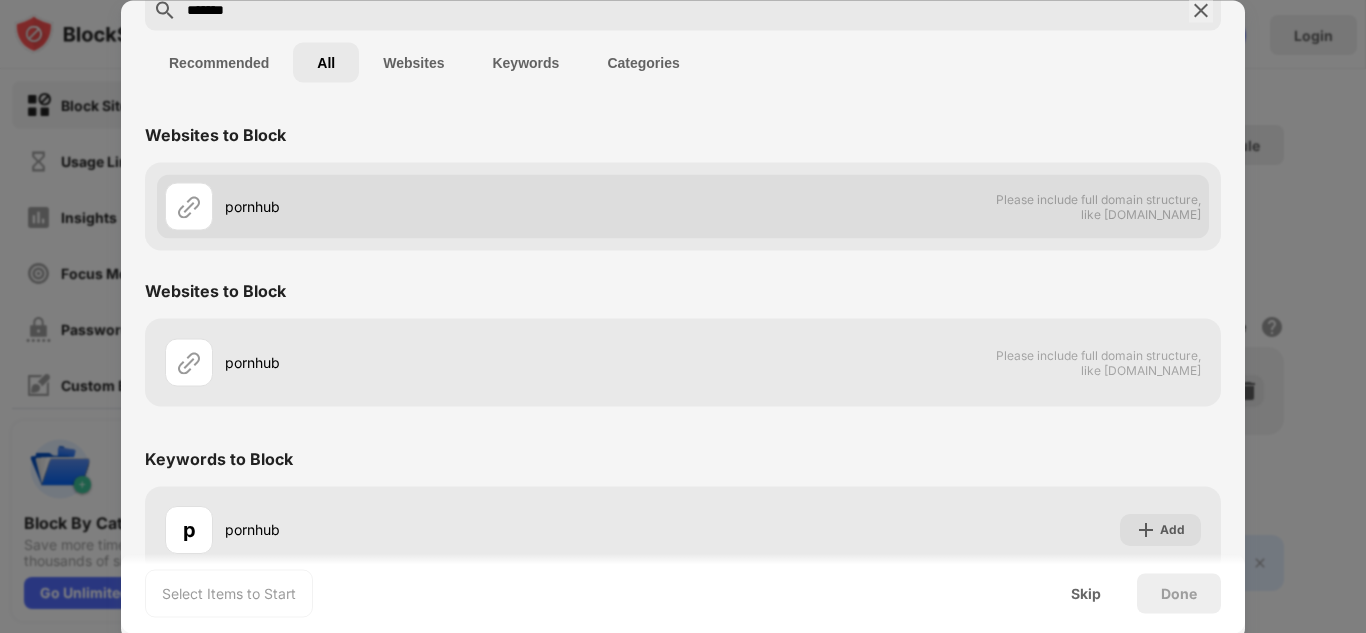 scroll, scrollTop: 128, scrollLeft: 0, axis: vertical 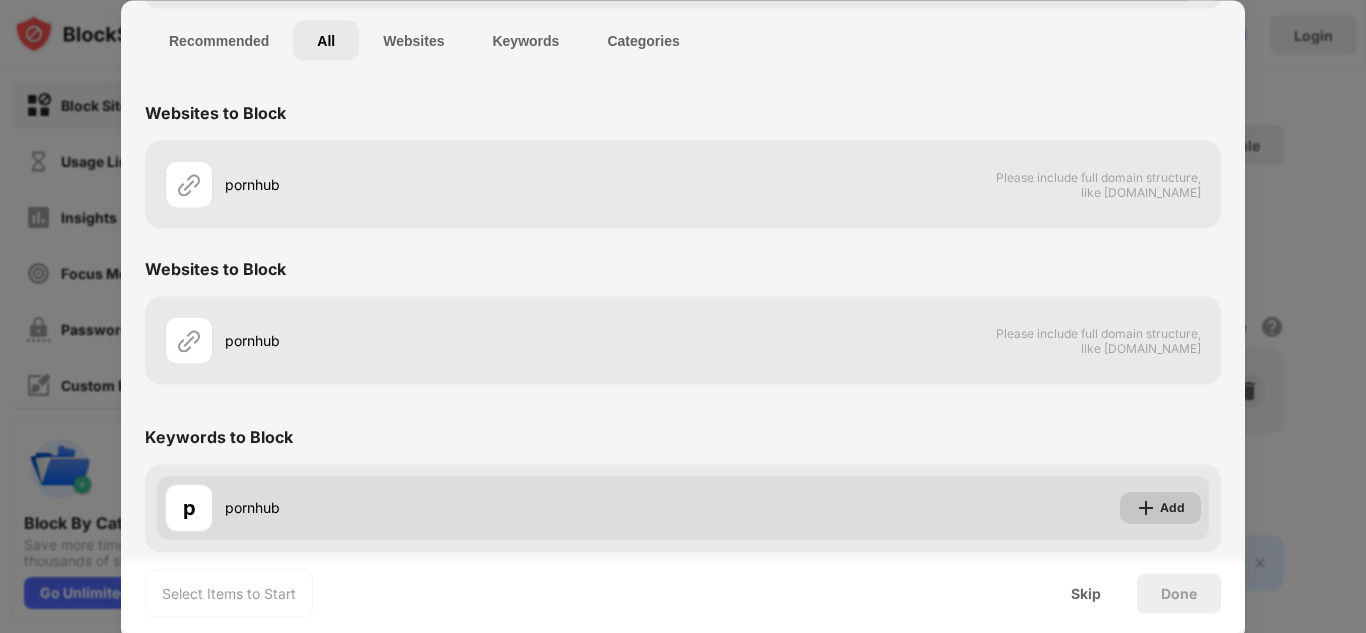 click on "Add" at bounding box center (1160, 508) 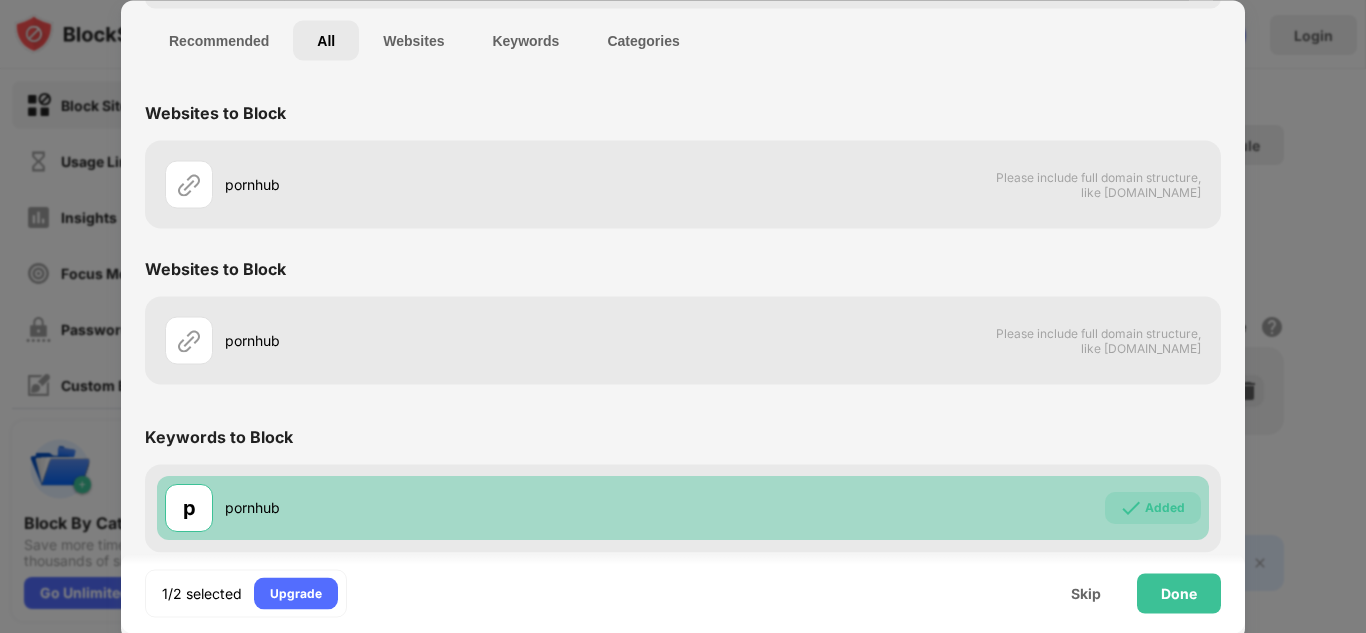 scroll, scrollTop: 0, scrollLeft: 0, axis: both 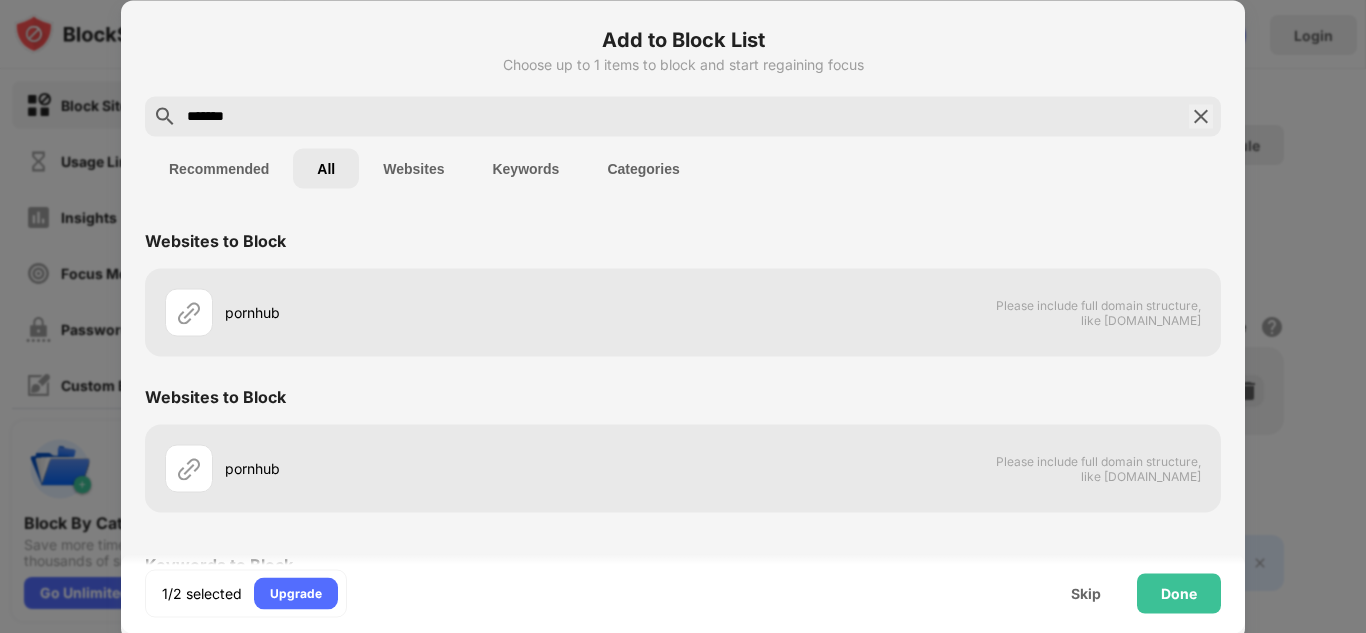 click on "*******" at bounding box center [683, 116] 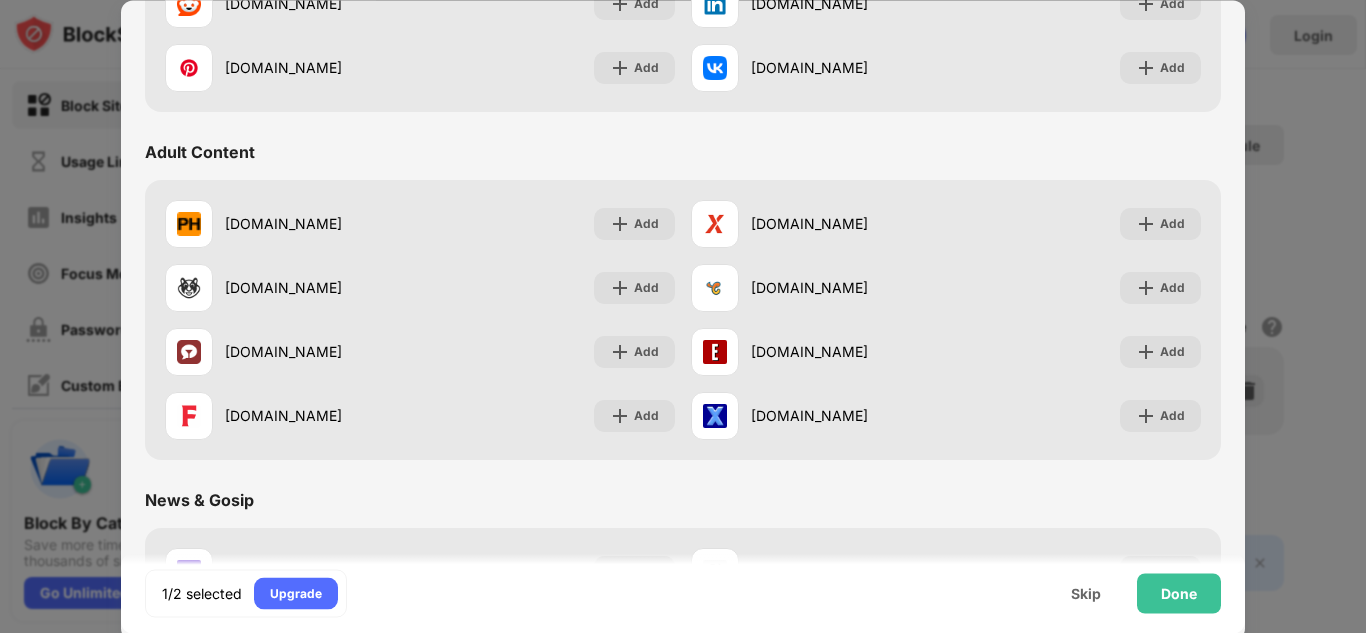 scroll, scrollTop: 1059, scrollLeft: 0, axis: vertical 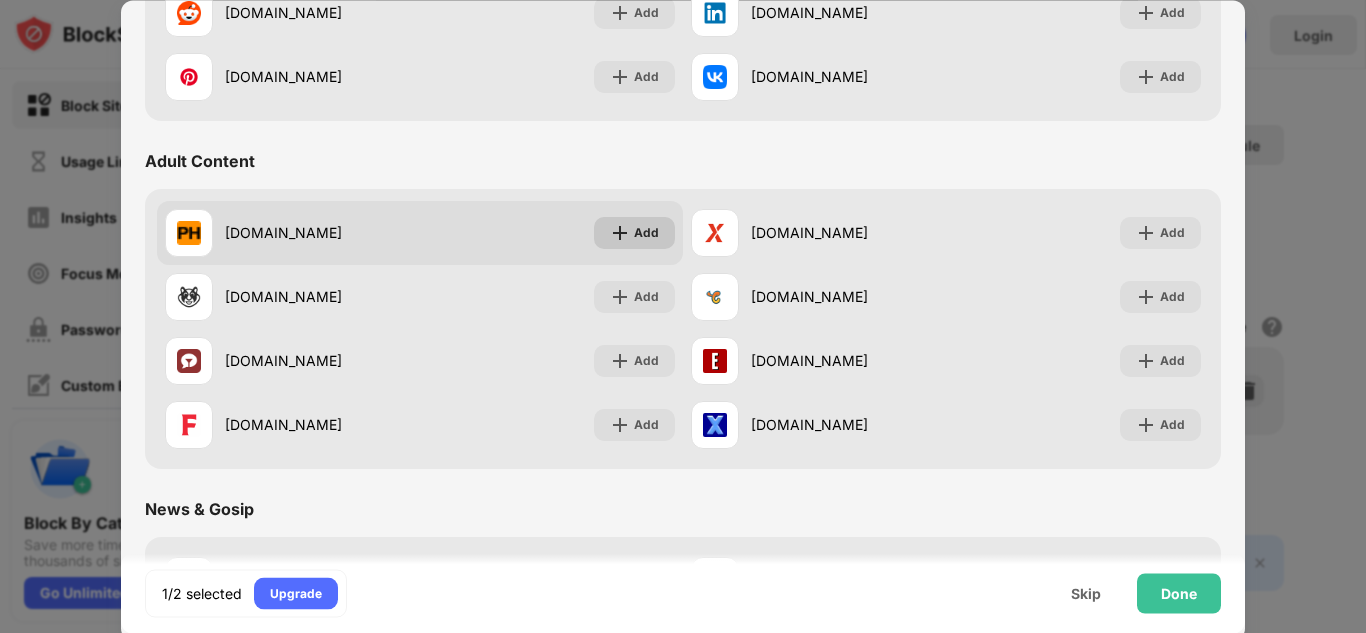 click on "Add" at bounding box center (646, 233) 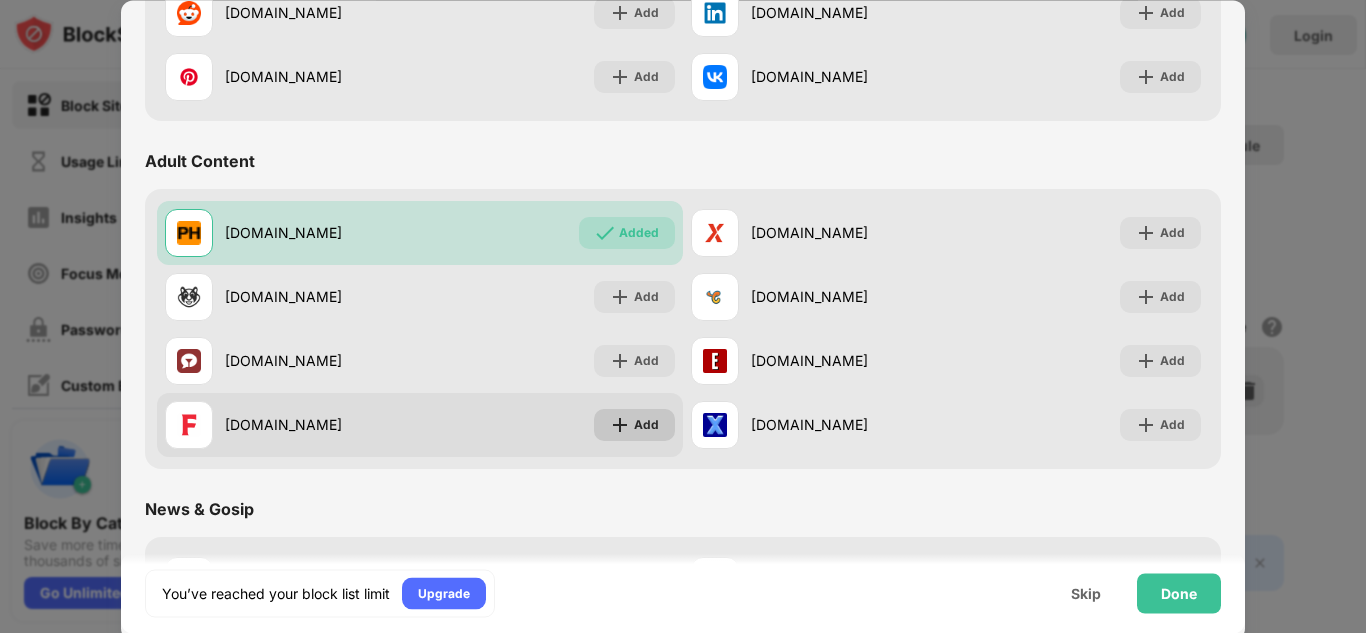 click on "Add" at bounding box center [646, 425] 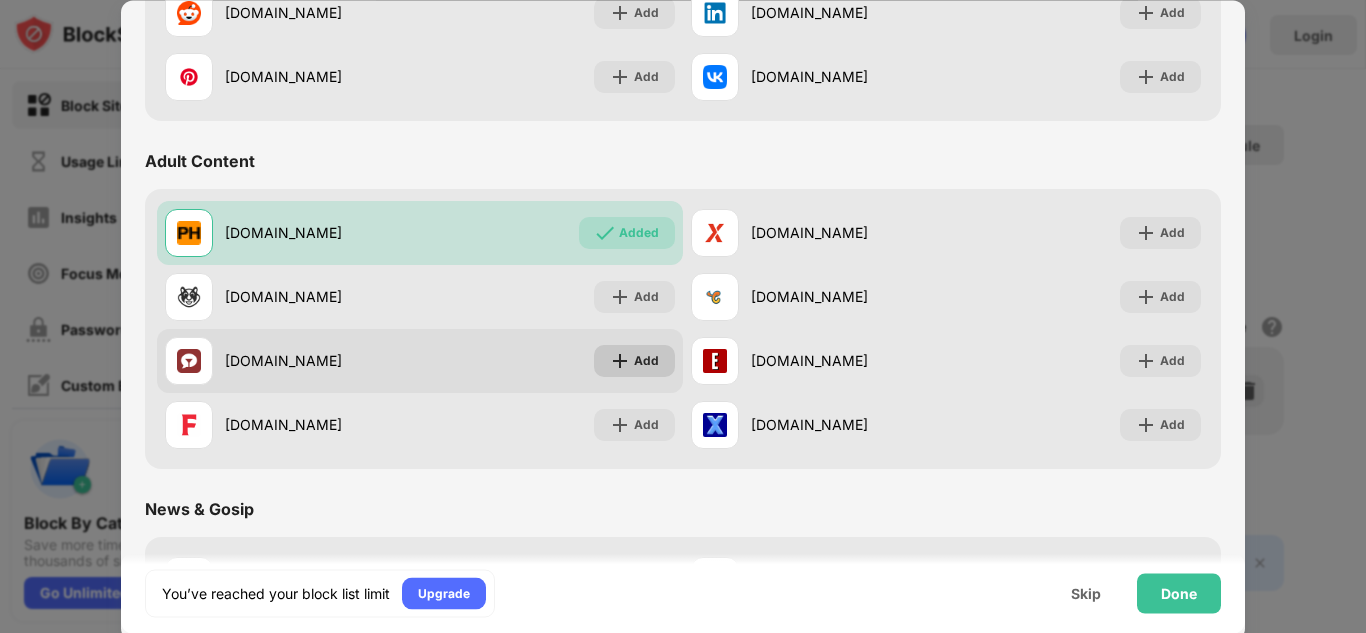 click on "Add" at bounding box center [646, 361] 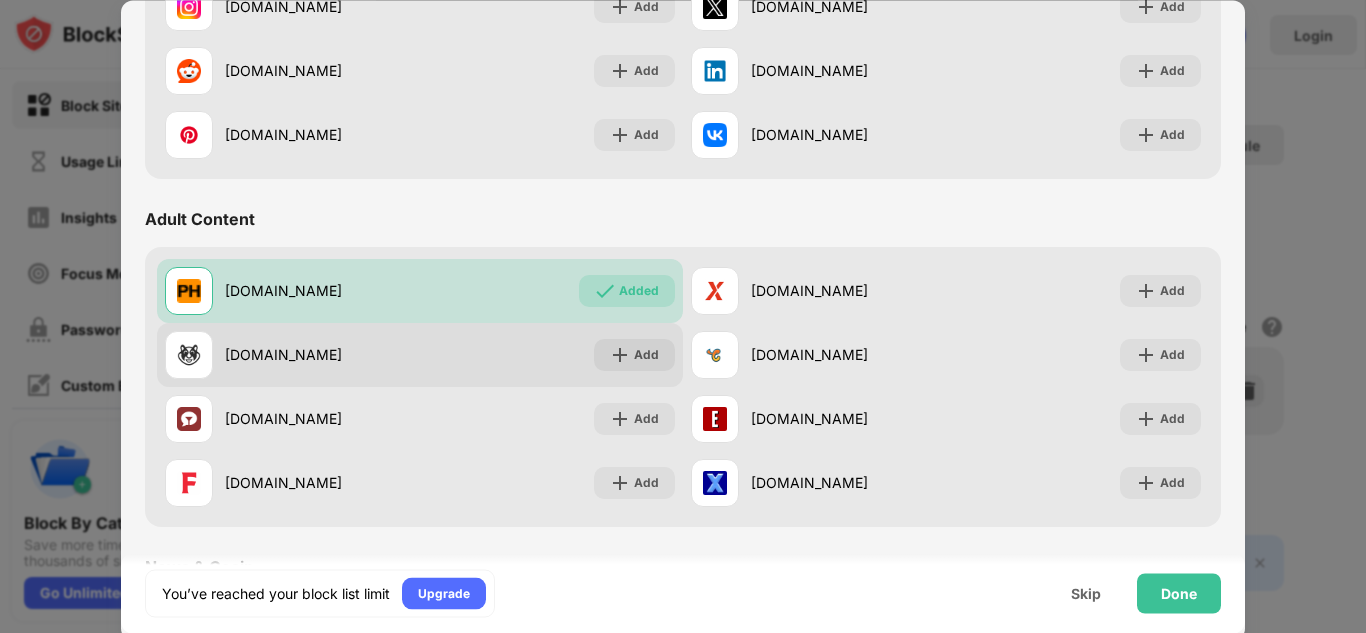 scroll, scrollTop: 0, scrollLeft: 0, axis: both 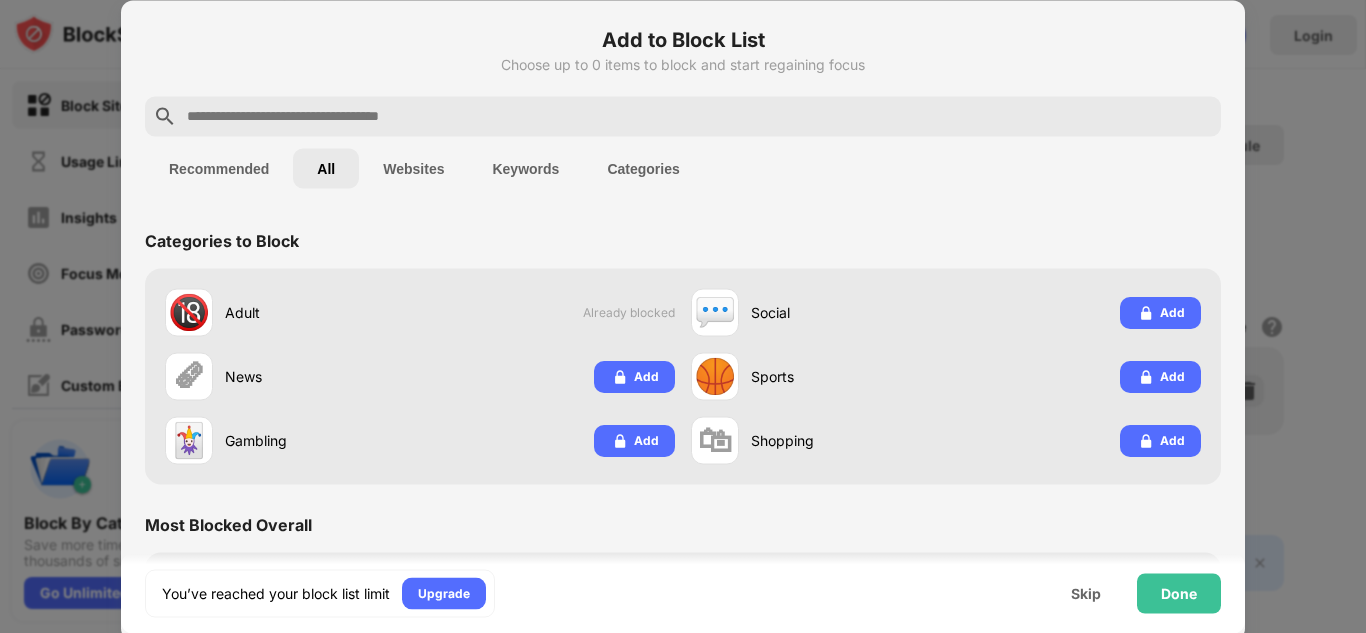 click at bounding box center [699, 116] 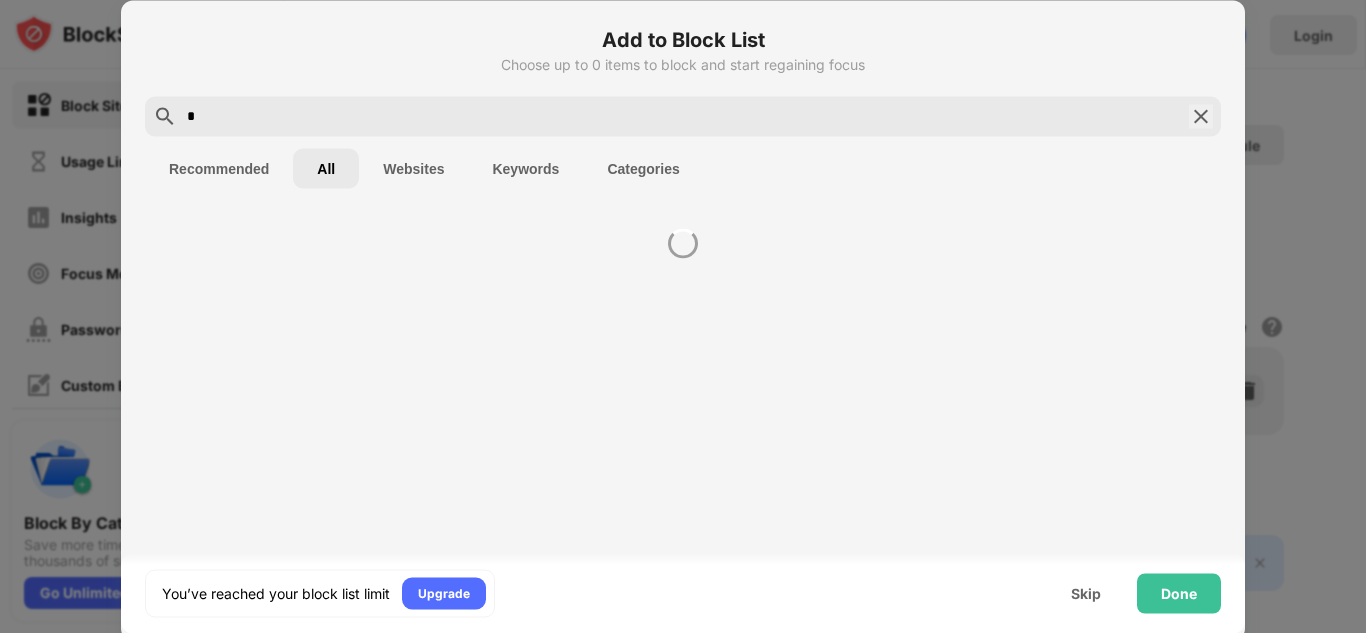 type 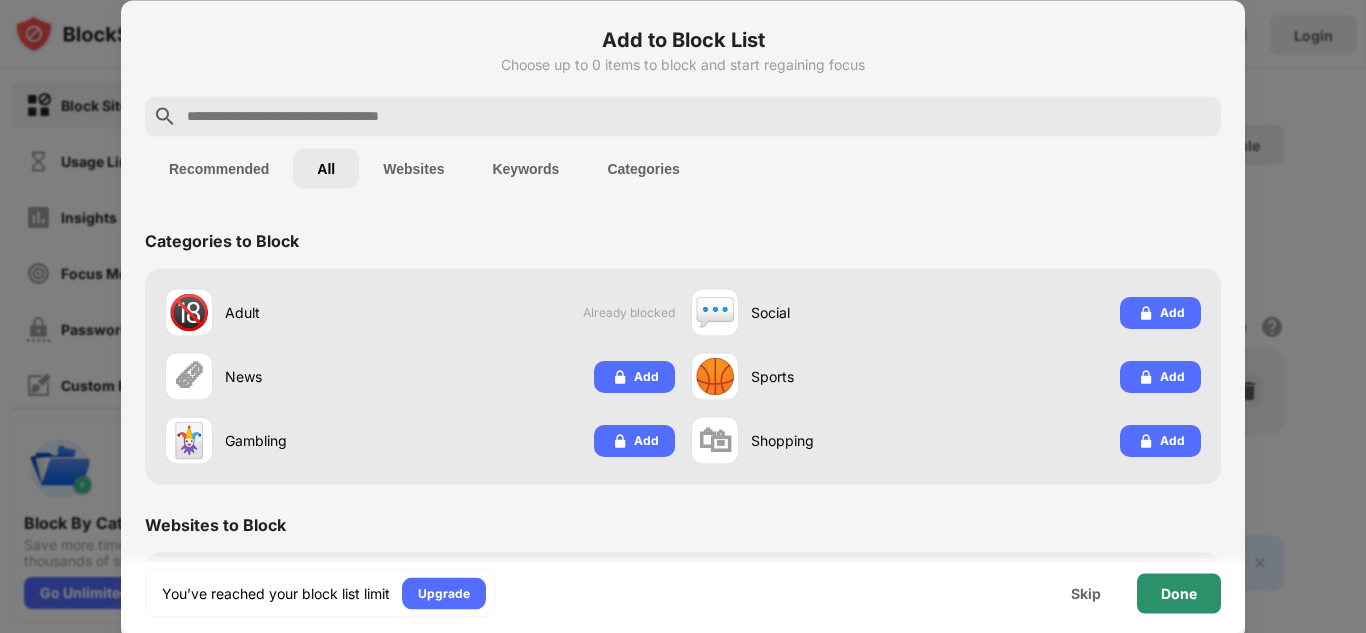 click on "Done" at bounding box center [1179, 593] 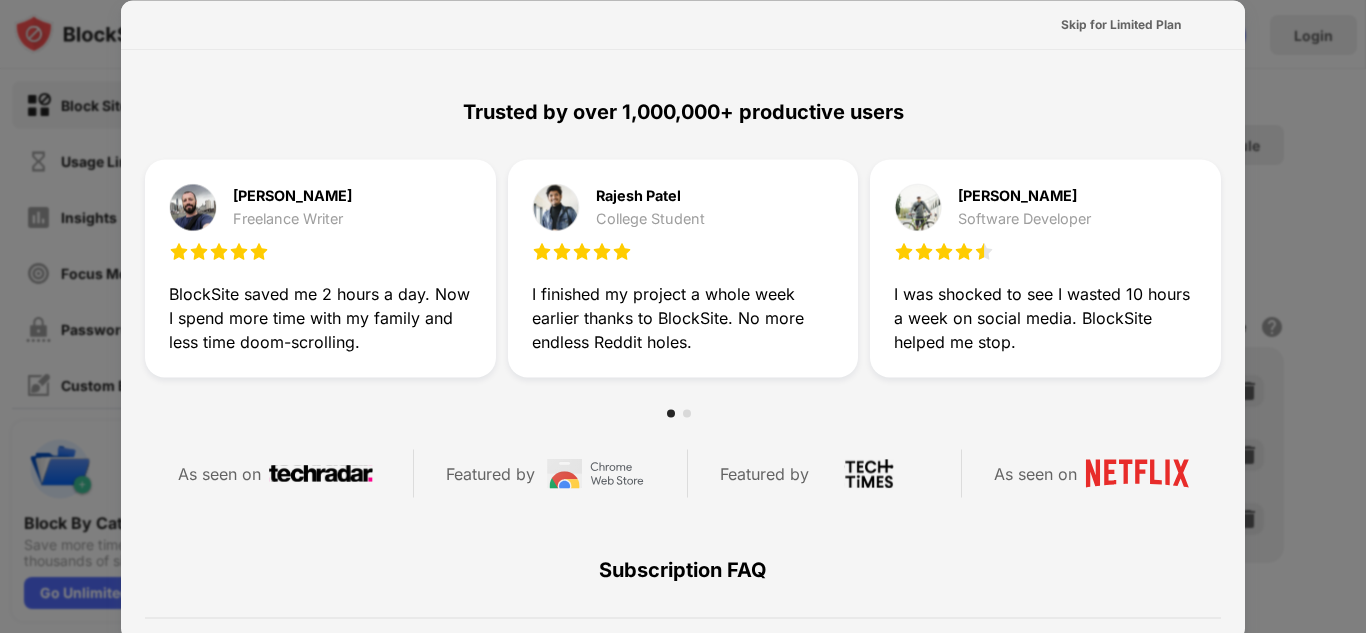 scroll, scrollTop: 0, scrollLeft: 0, axis: both 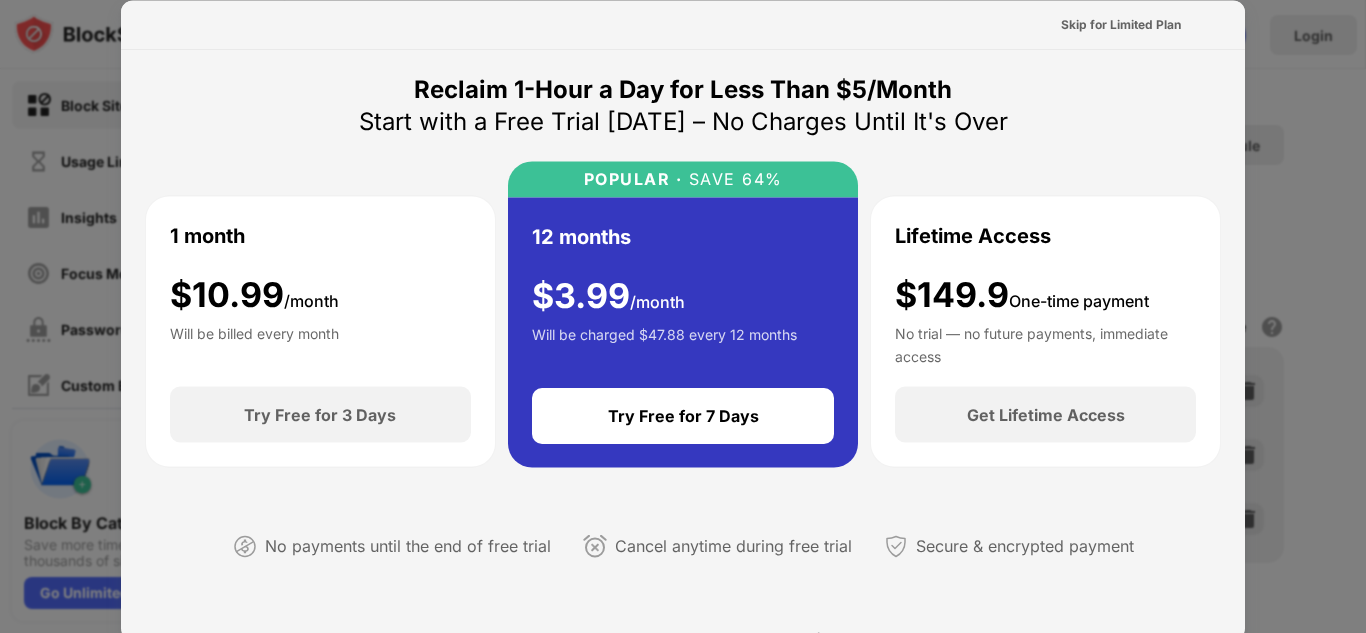 click on "Skip for Limited Plan" at bounding box center [1121, 24] 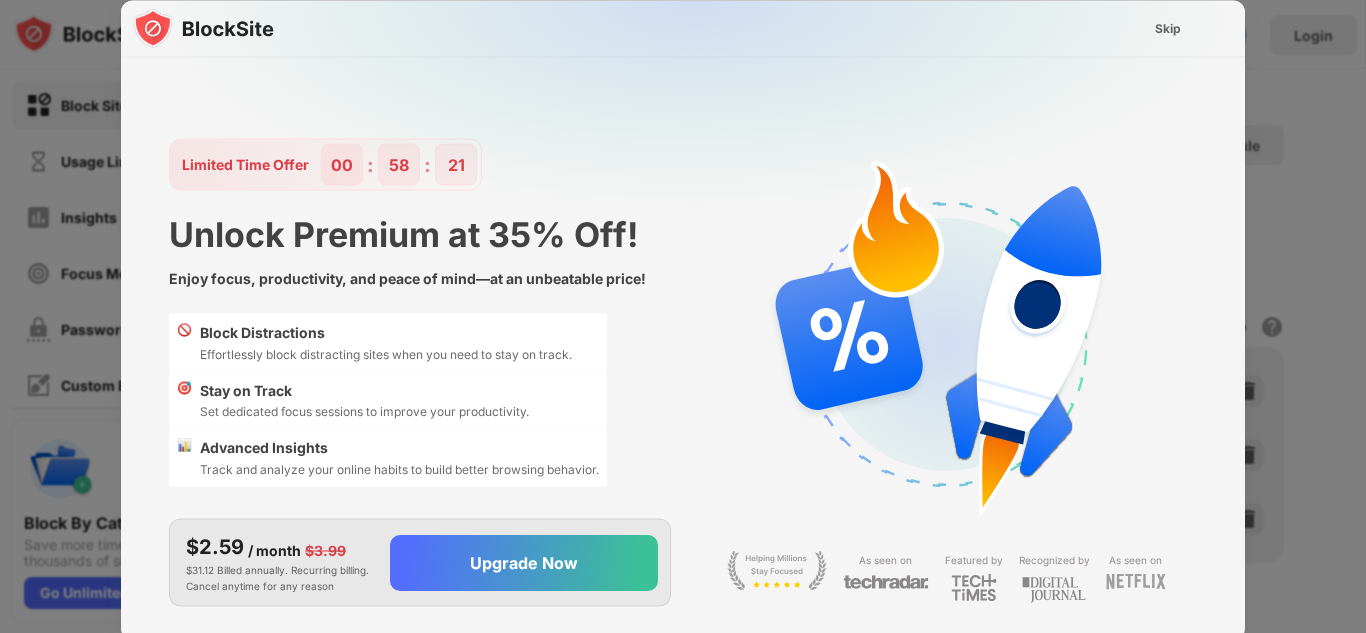 click on "Skip" at bounding box center (1168, 28) 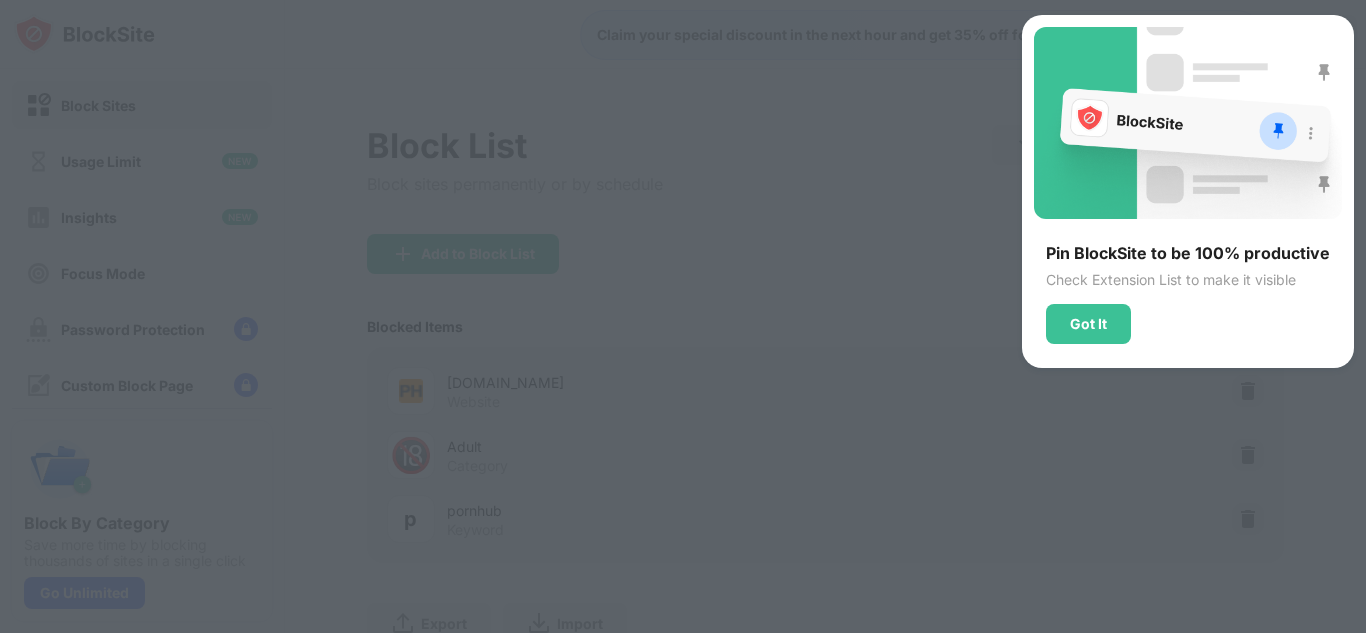 click on "Got It" at bounding box center (1088, 324) 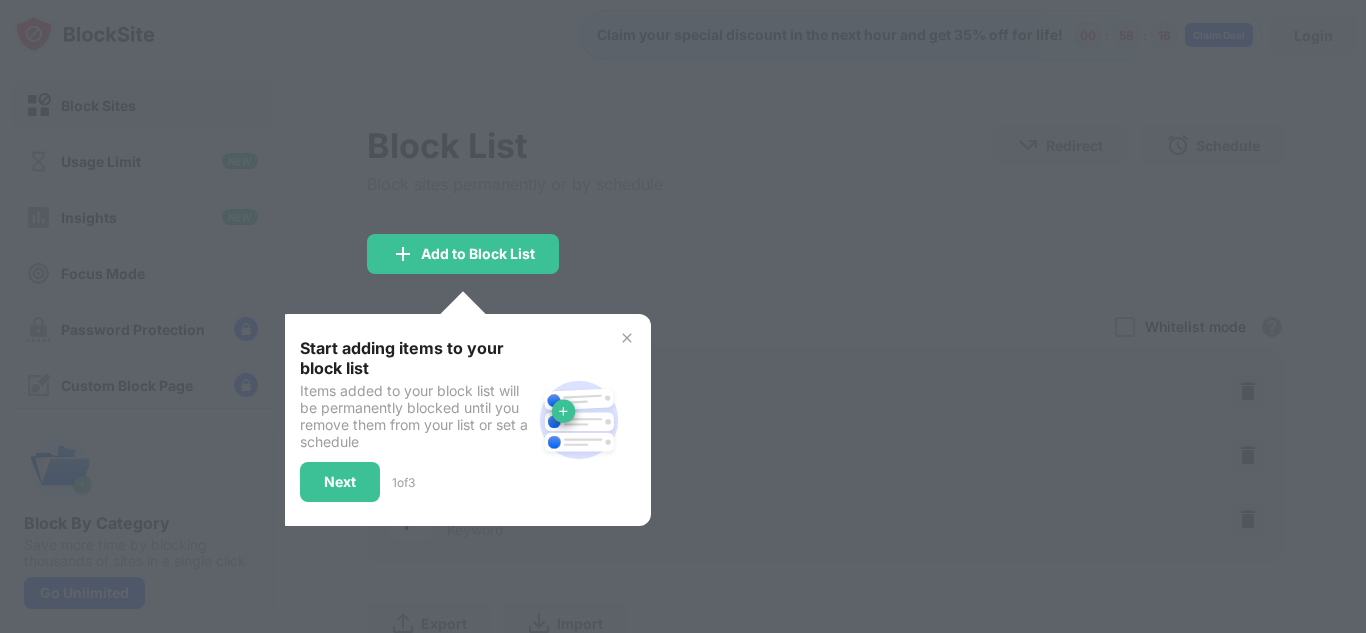 click at bounding box center (627, 338) 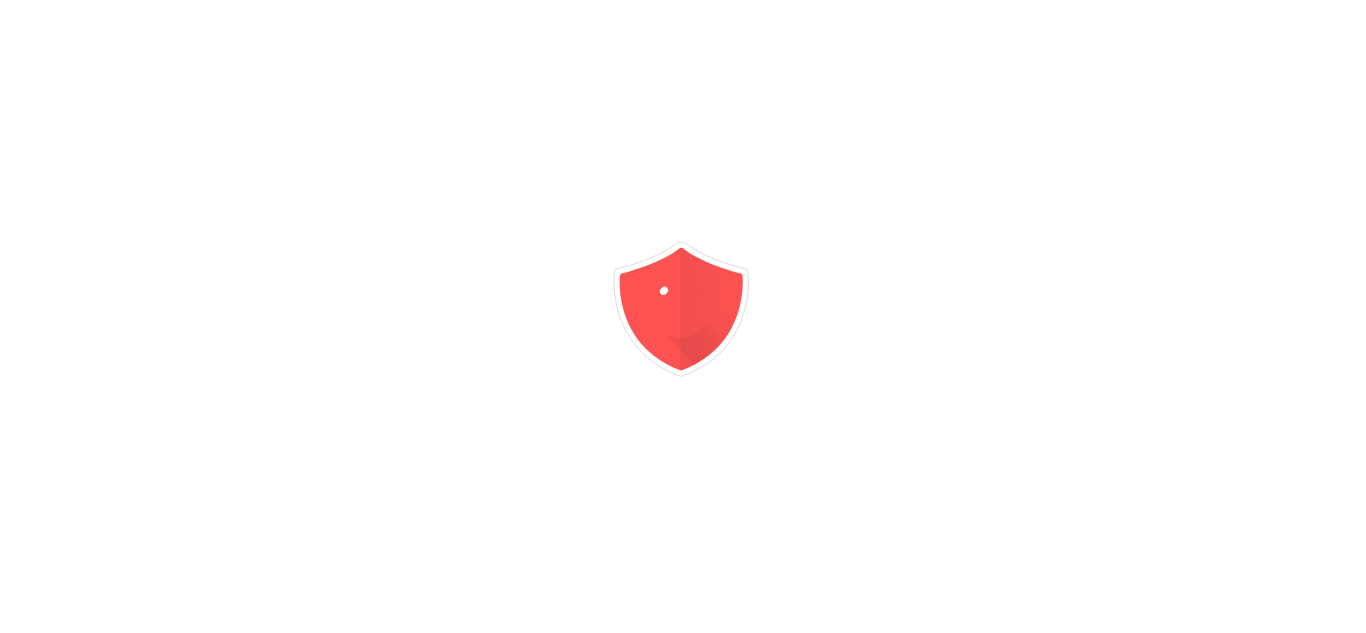 scroll, scrollTop: 0, scrollLeft: 0, axis: both 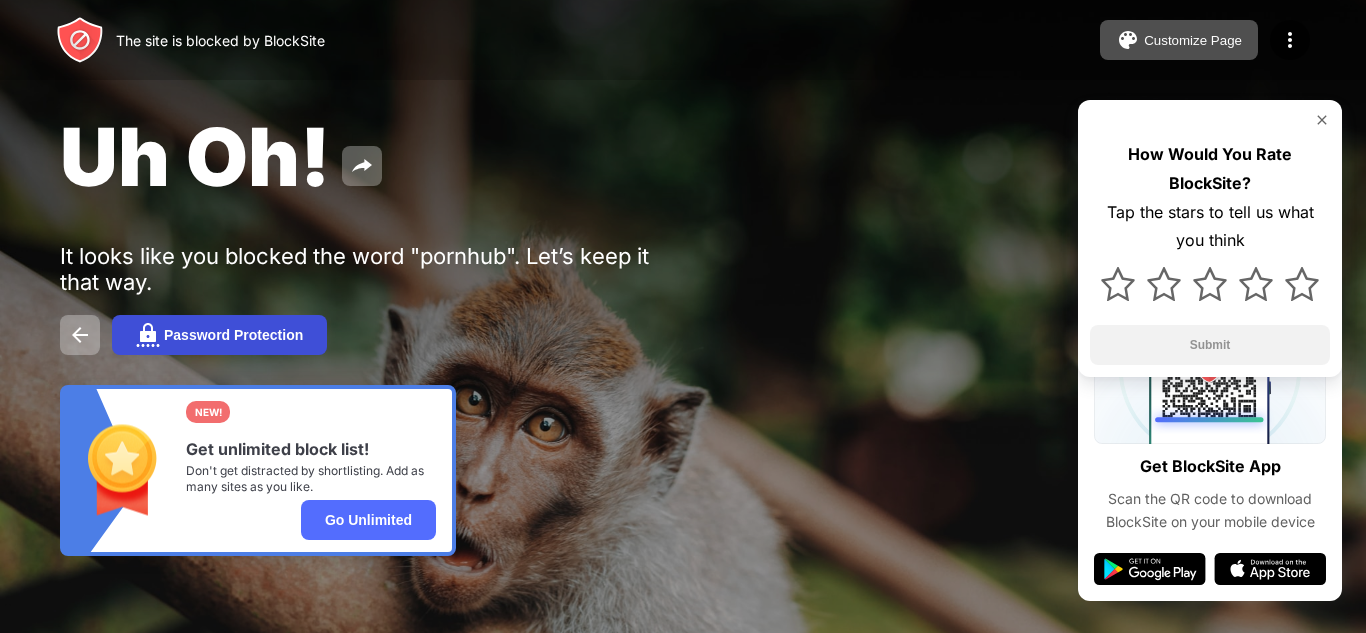 click on "Password Protection" at bounding box center (233, 335) 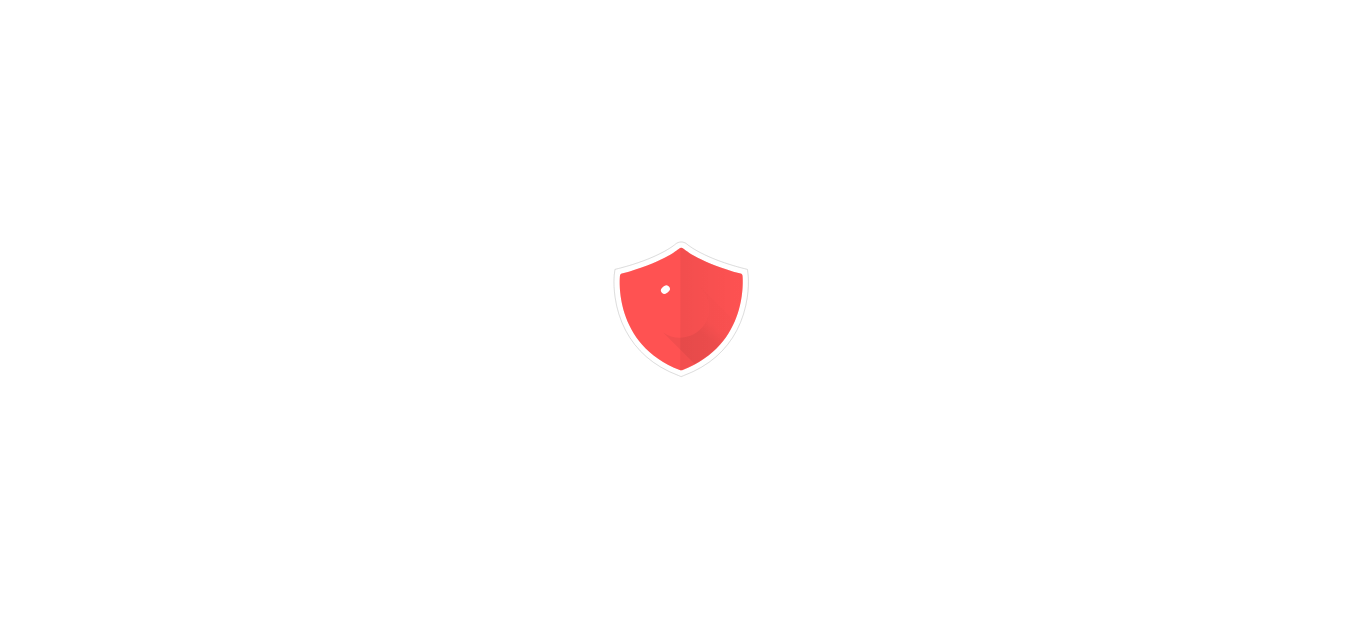 scroll, scrollTop: 0, scrollLeft: 0, axis: both 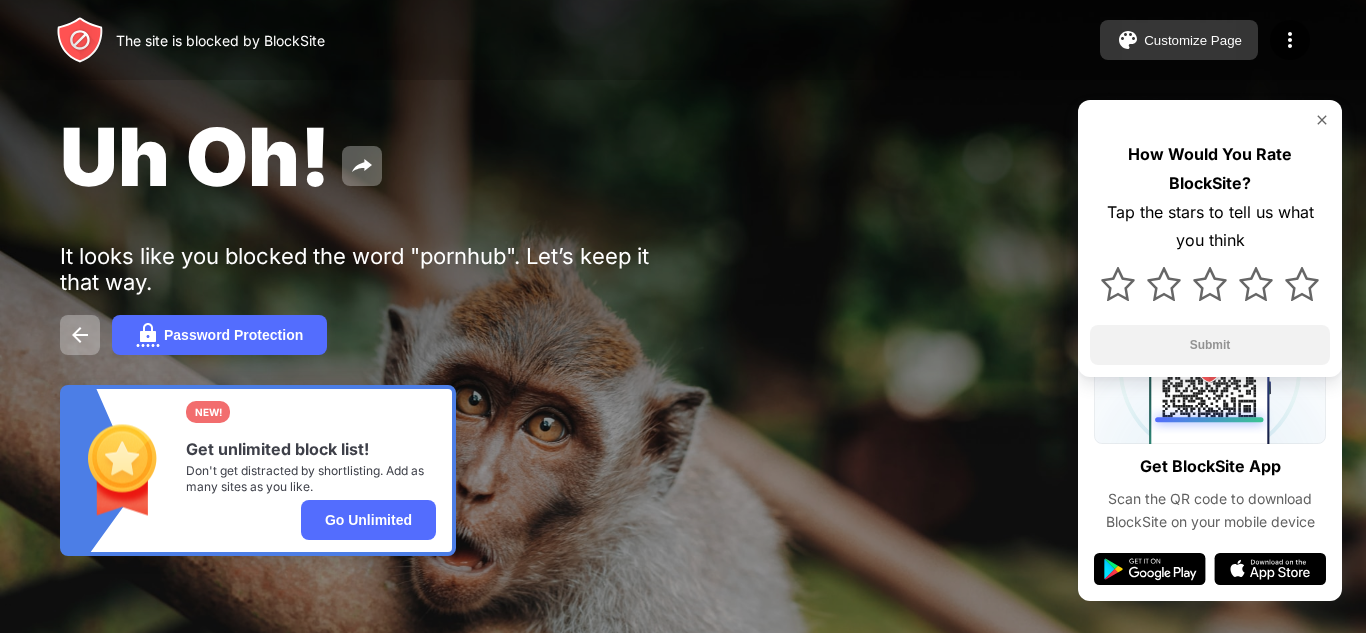 click on "Customize Page" at bounding box center (1179, 40) 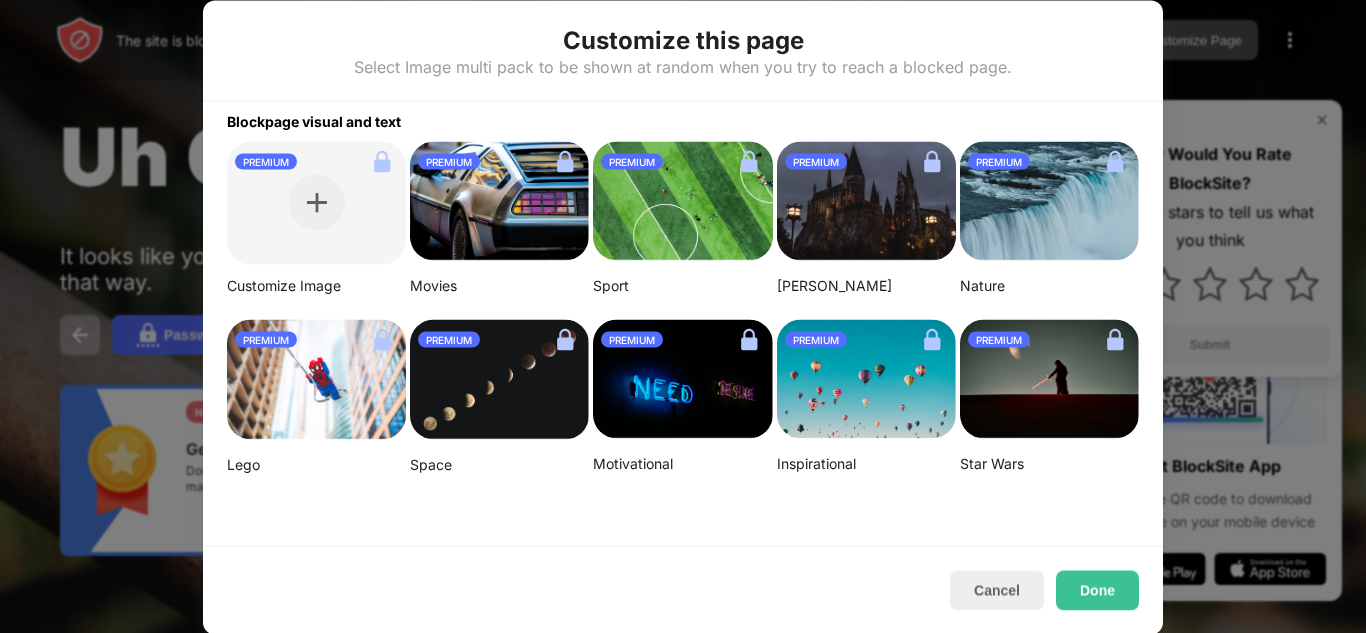 click at bounding box center [683, 316] 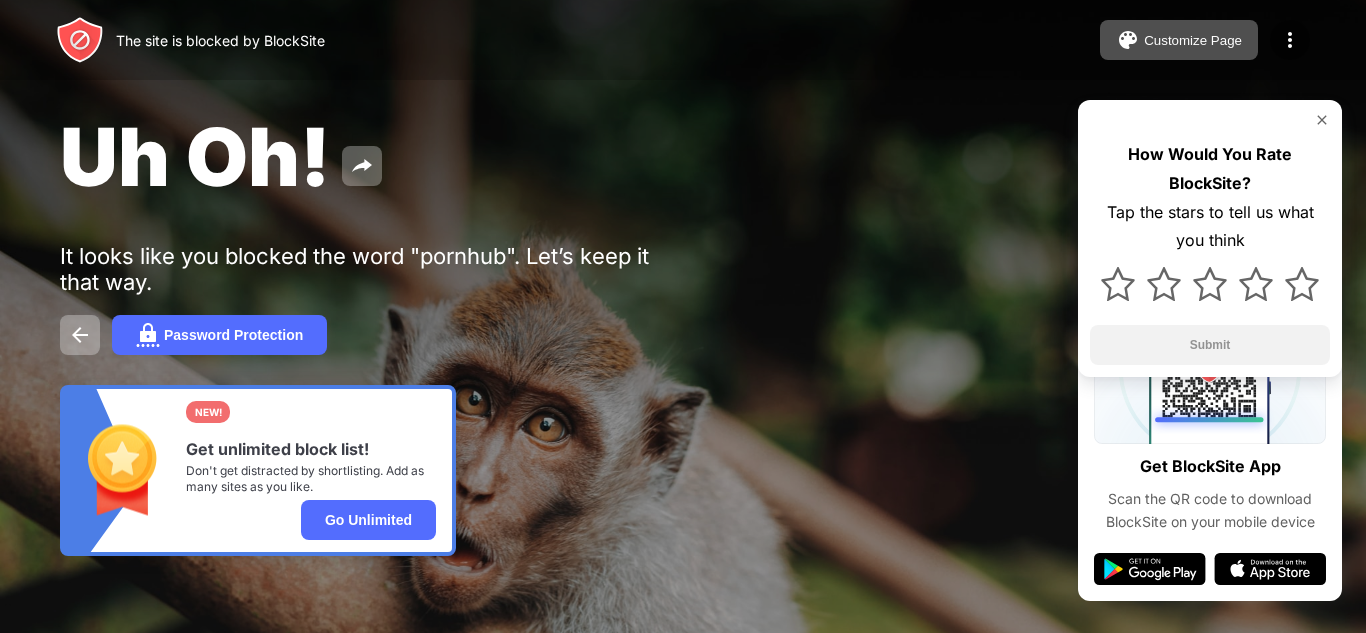 click at bounding box center (1290, 40) 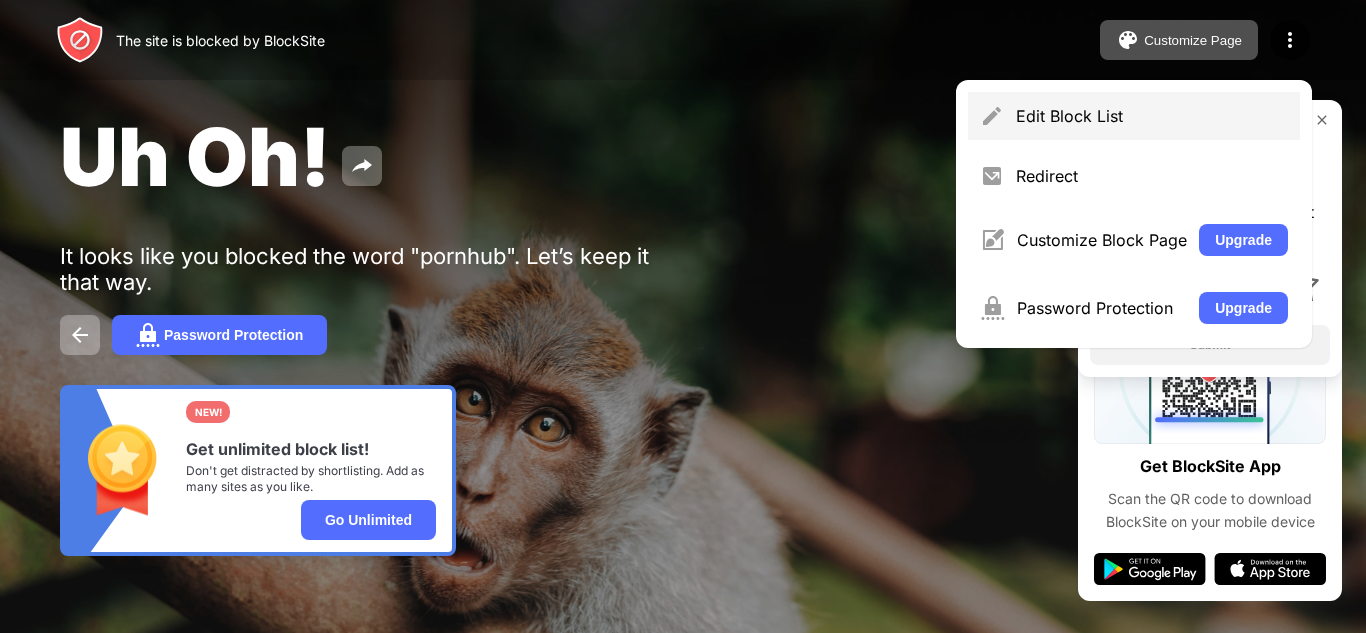 click on "Edit Block List" at bounding box center (1152, 116) 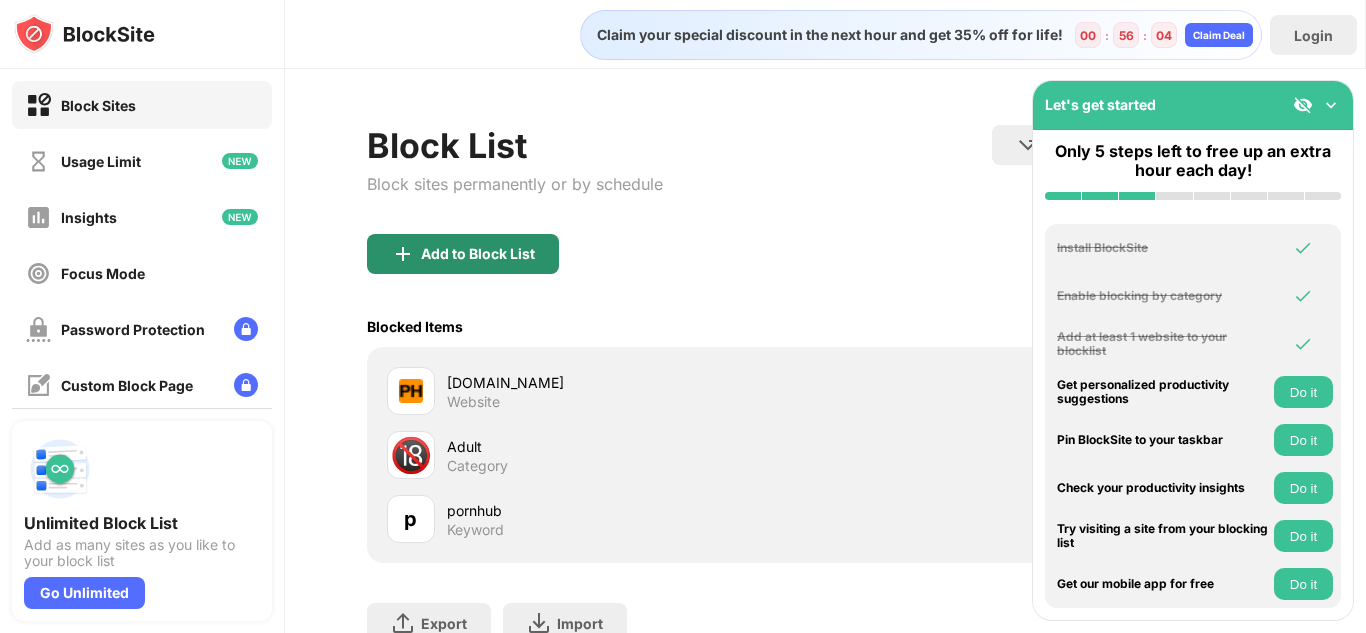click on "Add to Block List" at bounding box center [463, 254] 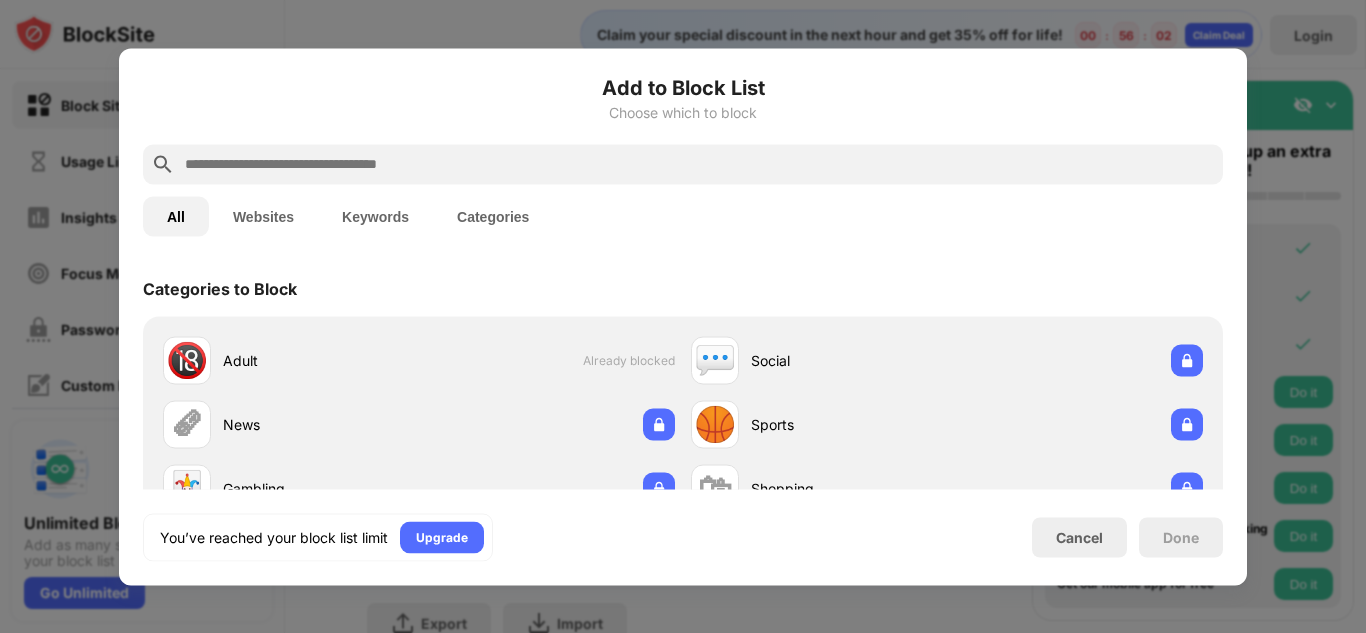 click at bounding box center (683, 164) 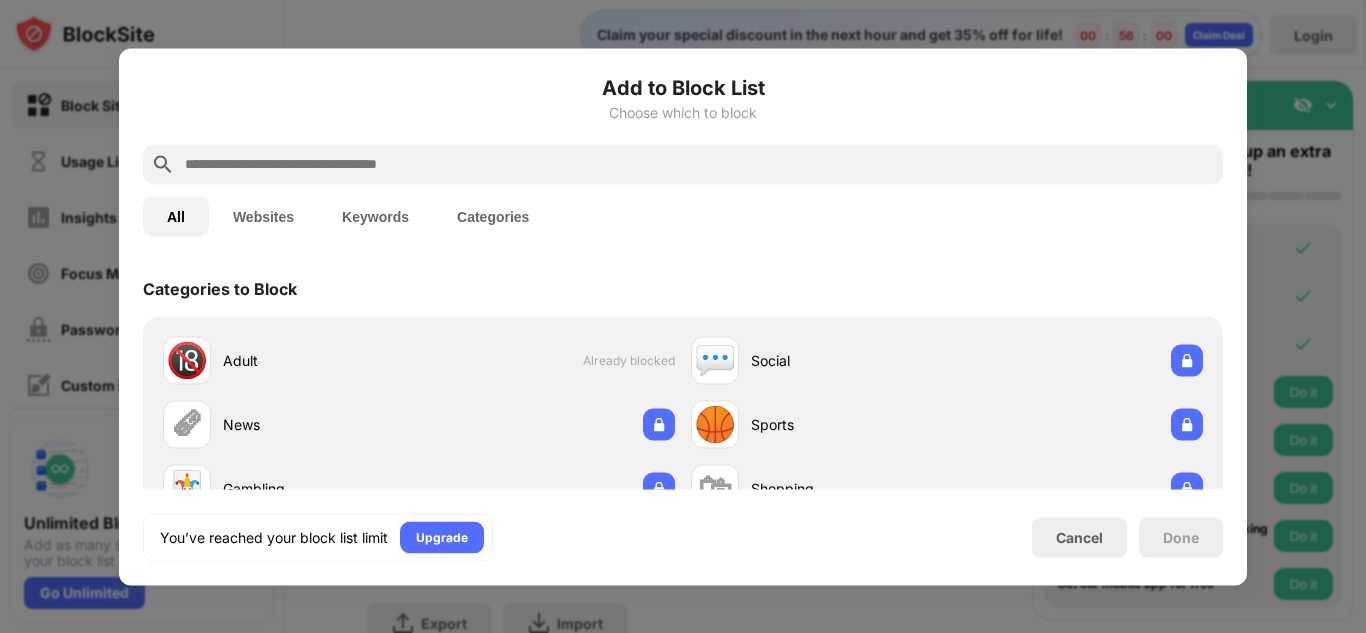 click at bounding box center [699, 164] 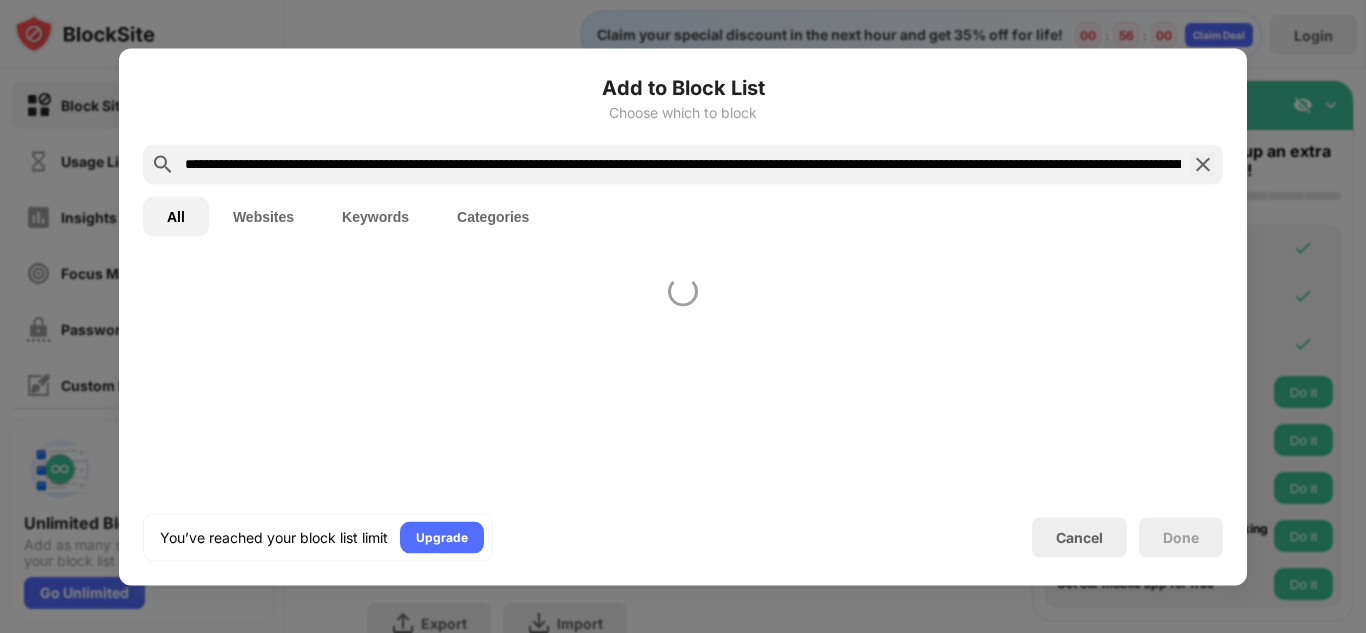scroll, scrollTop: 0, scrollLeft: 1078, axis: horizontal 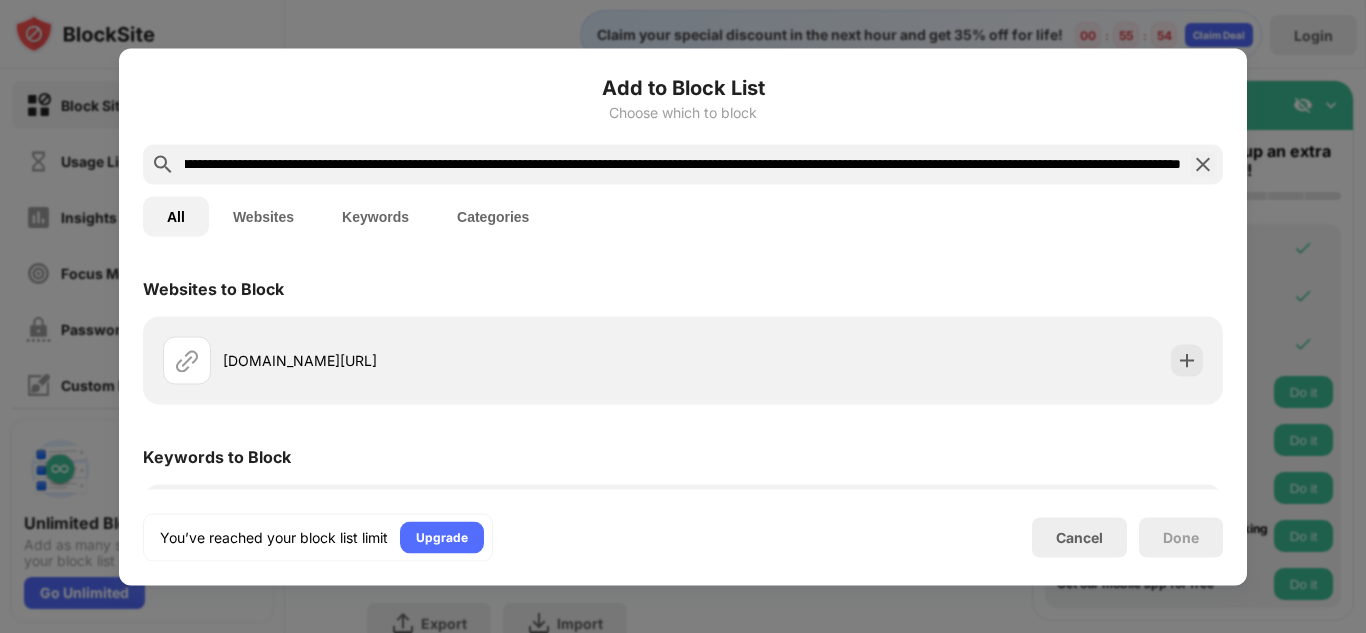 type on "**********" 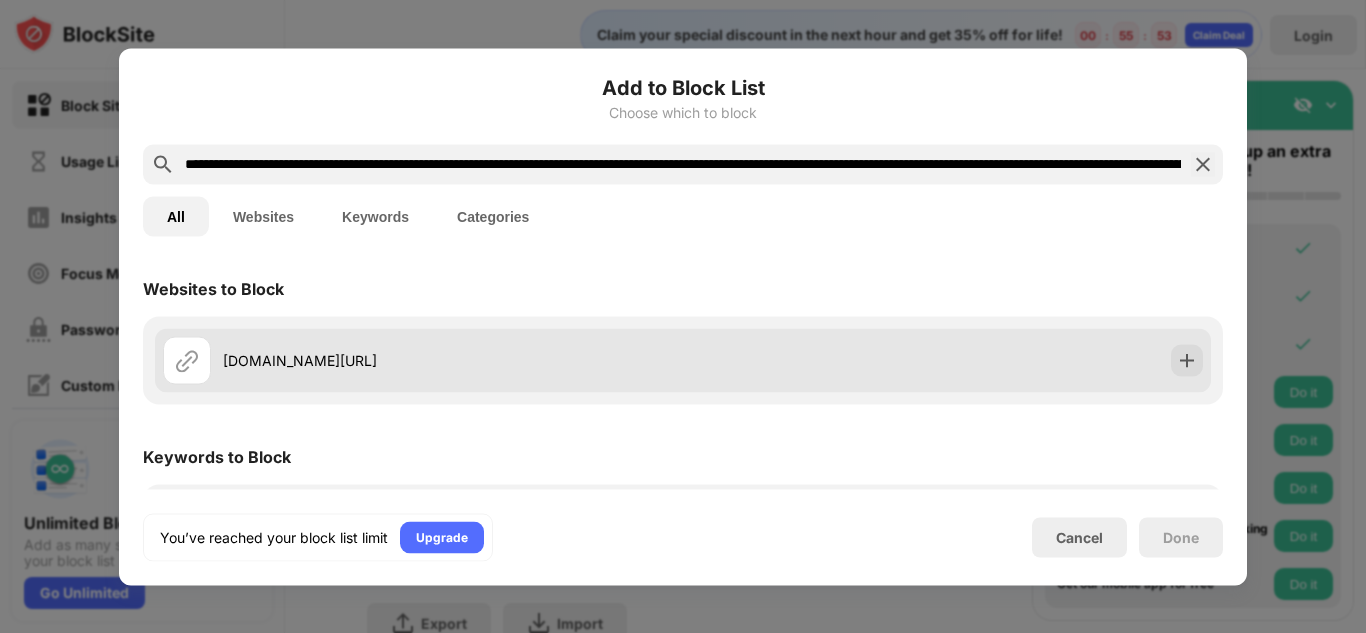 click on "google.com/search?q=naked+women&rlz=1CAMUTD_enUS1170&oq=naked&gs_lcrp=EgZjaHJvbWUqBggAEEUYOzIGCAAQRRg7MgYIARBFGDkyBggCEEUYOzIHCAMQABiPAjIHCAQQABiPAjIGCAUQRRg9MgYIBhBFGDwyBggHEEUYPdIBCTE1NjdqMGoxNagCDLACAfEFHbjFeCC5dT4&sourceid=chrome&ie=UTF-8" at bounding box center (683, 360) 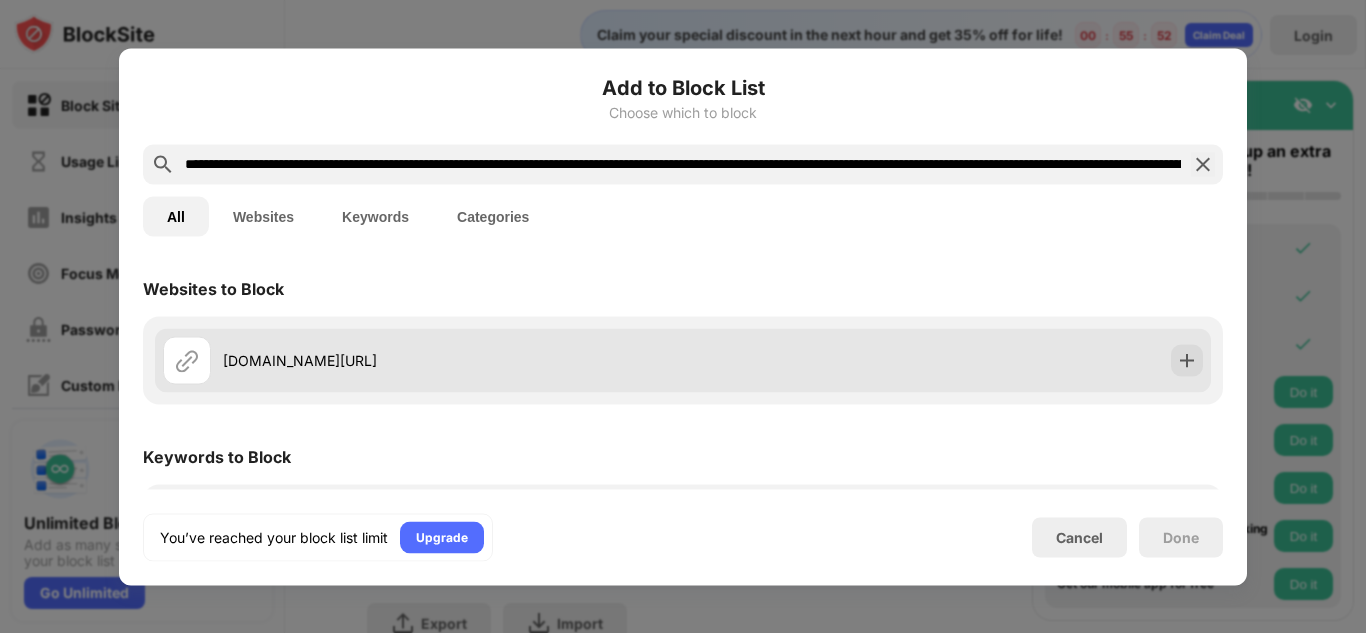 scroll, scrollTop: 83, scrollLeft: 0, axis: vertical 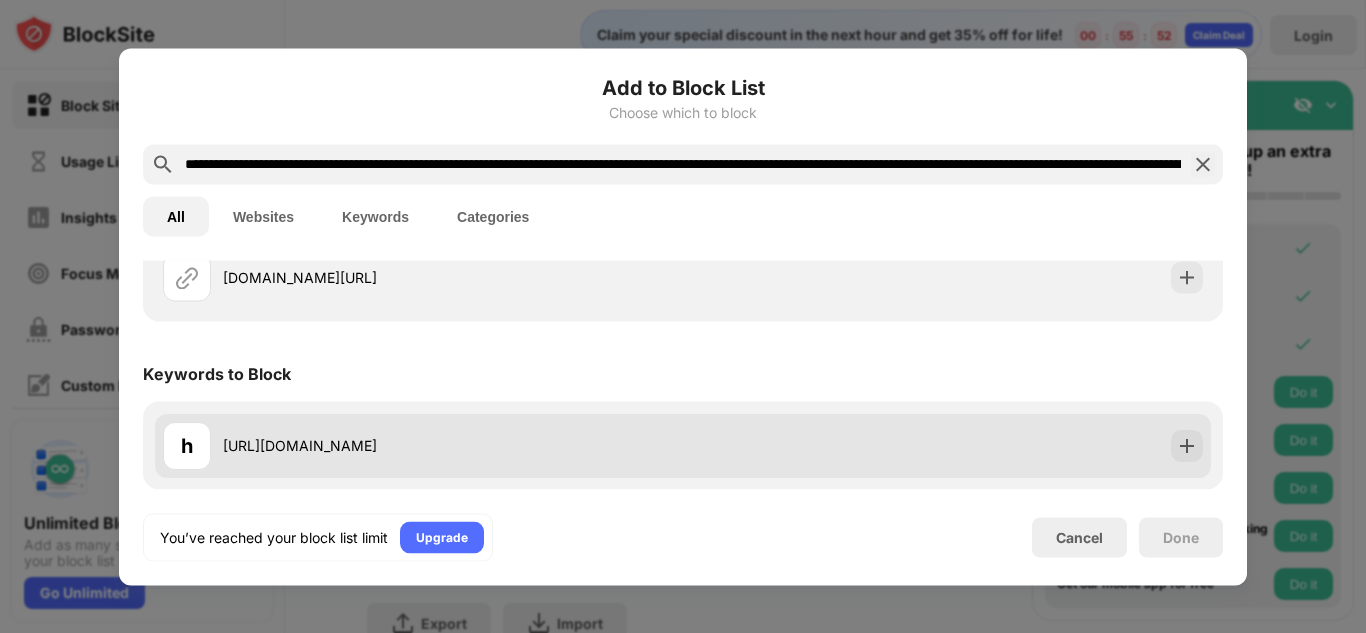click on "h" at bounding box center (187, 445) 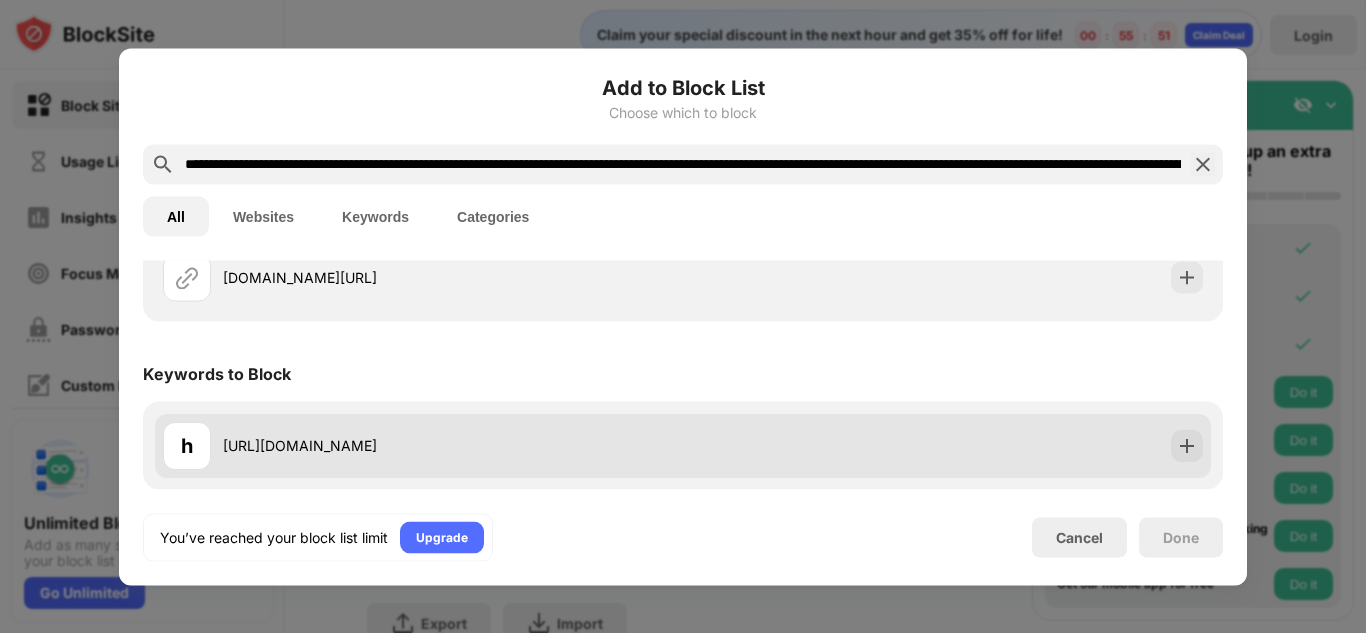 click on "h" at bounding box center [187, 445] 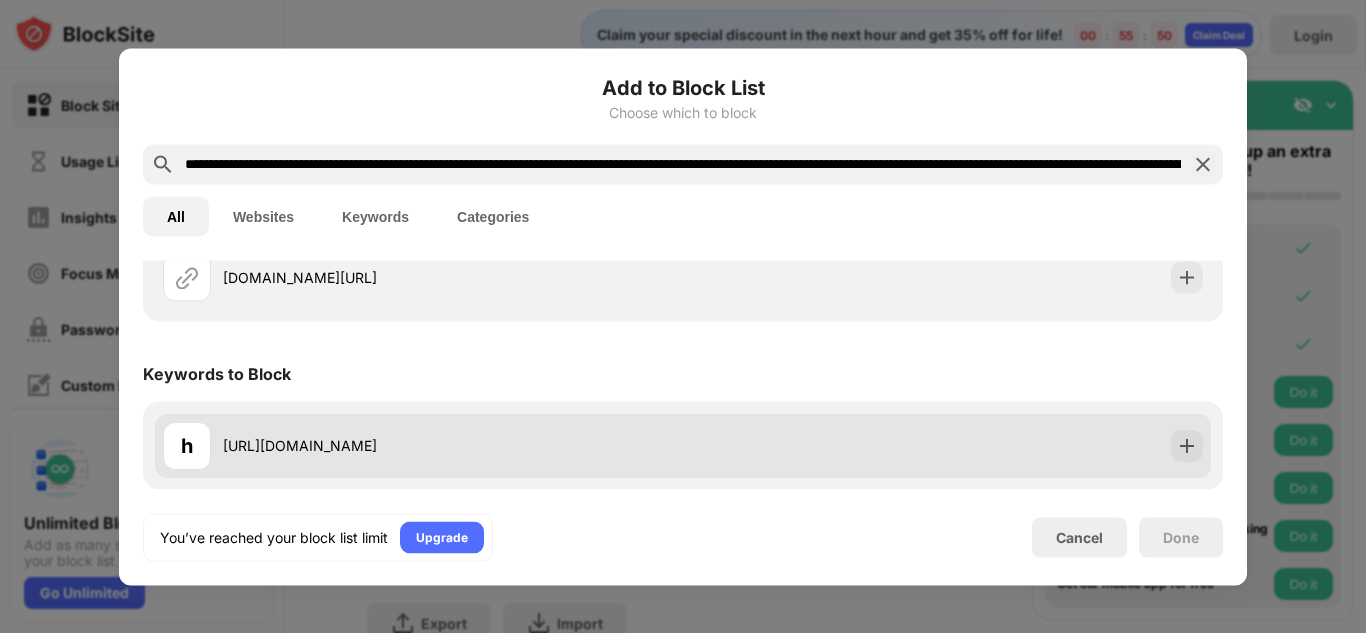 click on "https://www.google.com/search?q=naked+women&rlz=1CAMUTD_enUS1170&oq=naked&gs_lcrp=EgZjaHJvbWUqBggAEEUYOzIGCAAQRRg7MgYIARBFGDkyBggCEEUYOzIHCAMQABiPAjIHCAQQABiPAjIGCAUQRRg9MgYIBhBFGDwyBggHEEUYPdIBCTE1NjdqMGoxNagCDLACAfEFHbjFeCC5dT4&sourceid=chrome&ie=UTF-8" at bounding box center [453, 445] 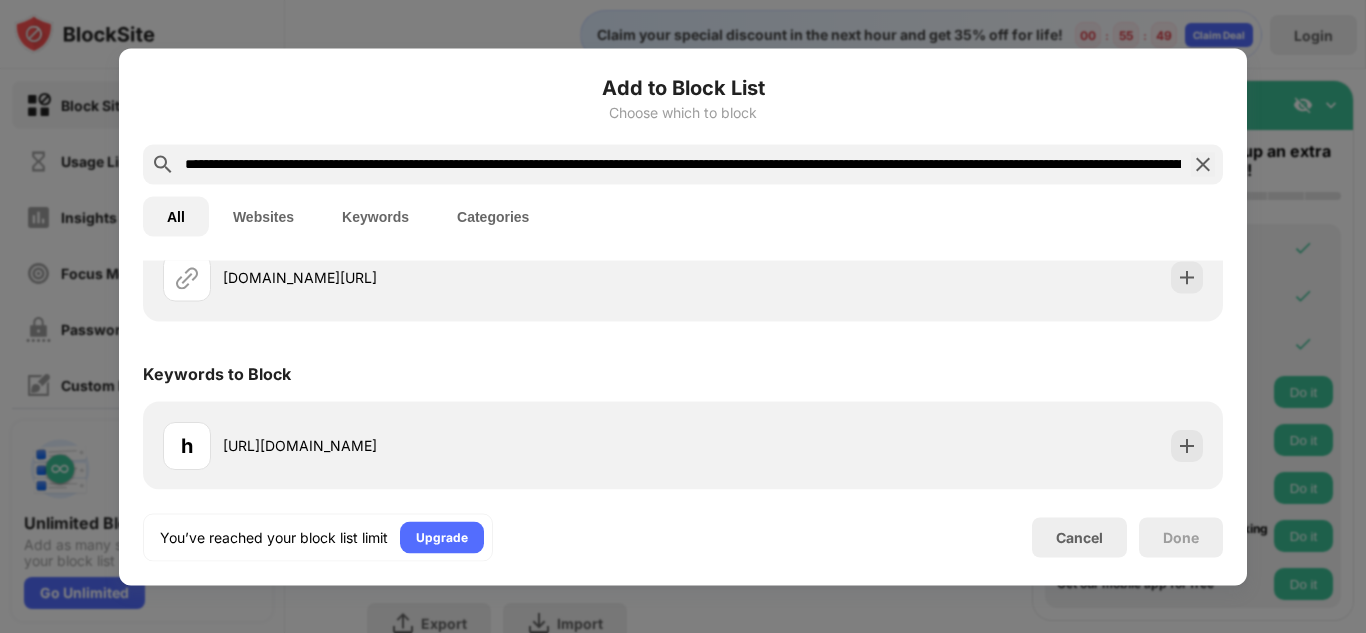 click at bounding box center [1203, 164] 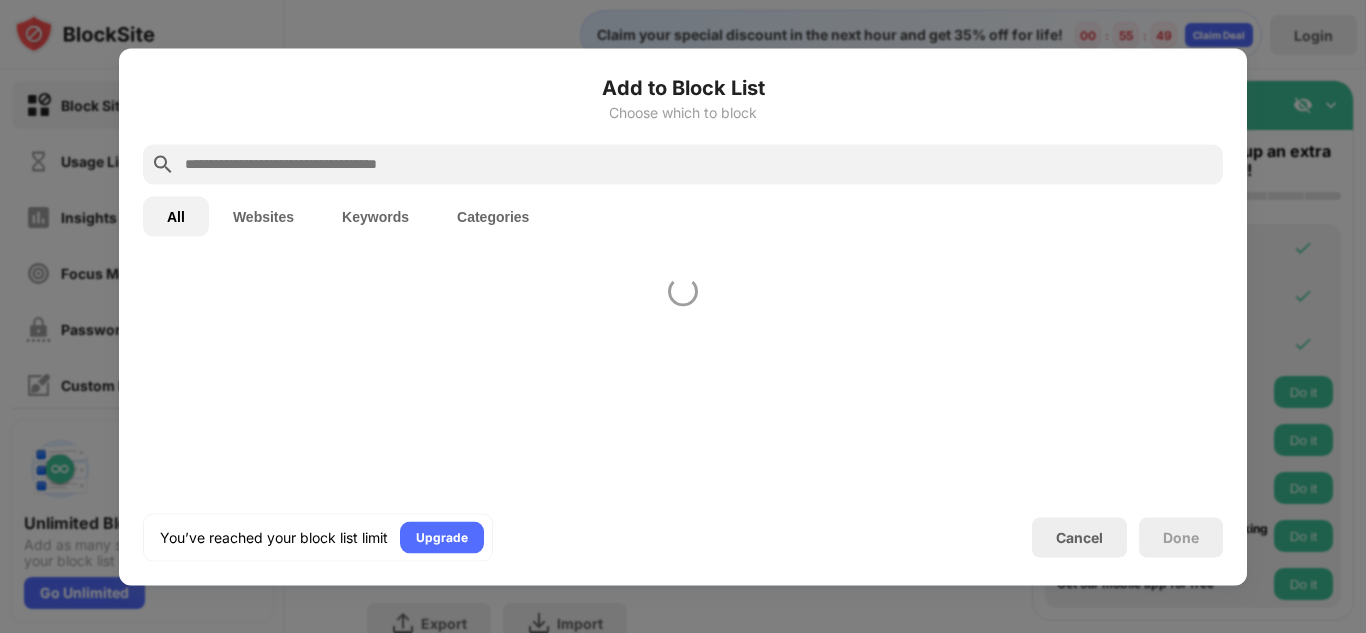 scroll, scrollTop: 0, scrollLeft: 0, axis: both 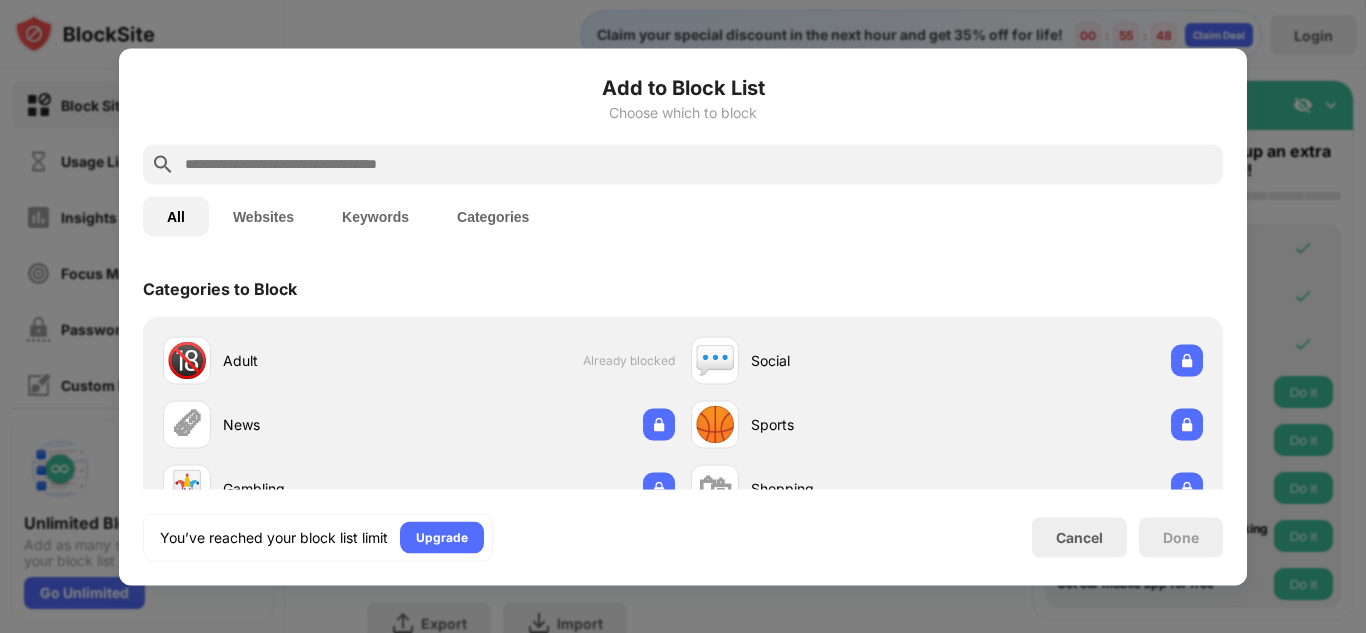 click at bounding box center [699, 164] 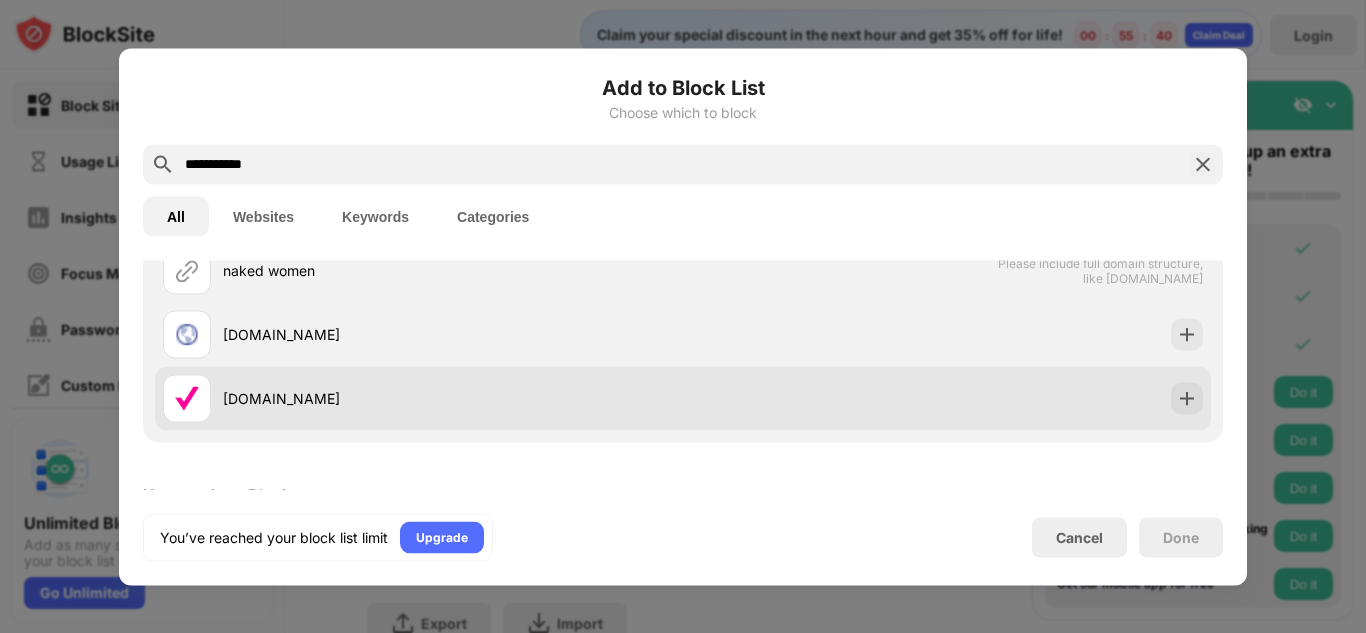 scroll, scrollTop: 93, scrollLeft: 0, axis: vertical 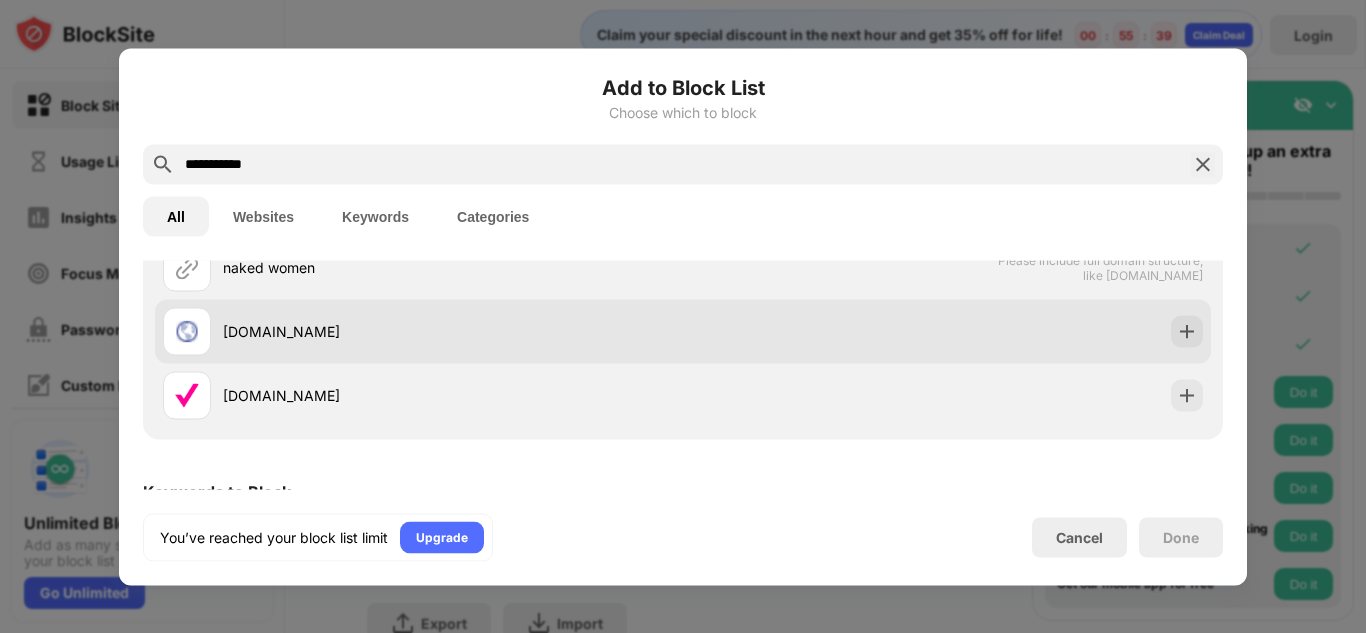 type on "**********" 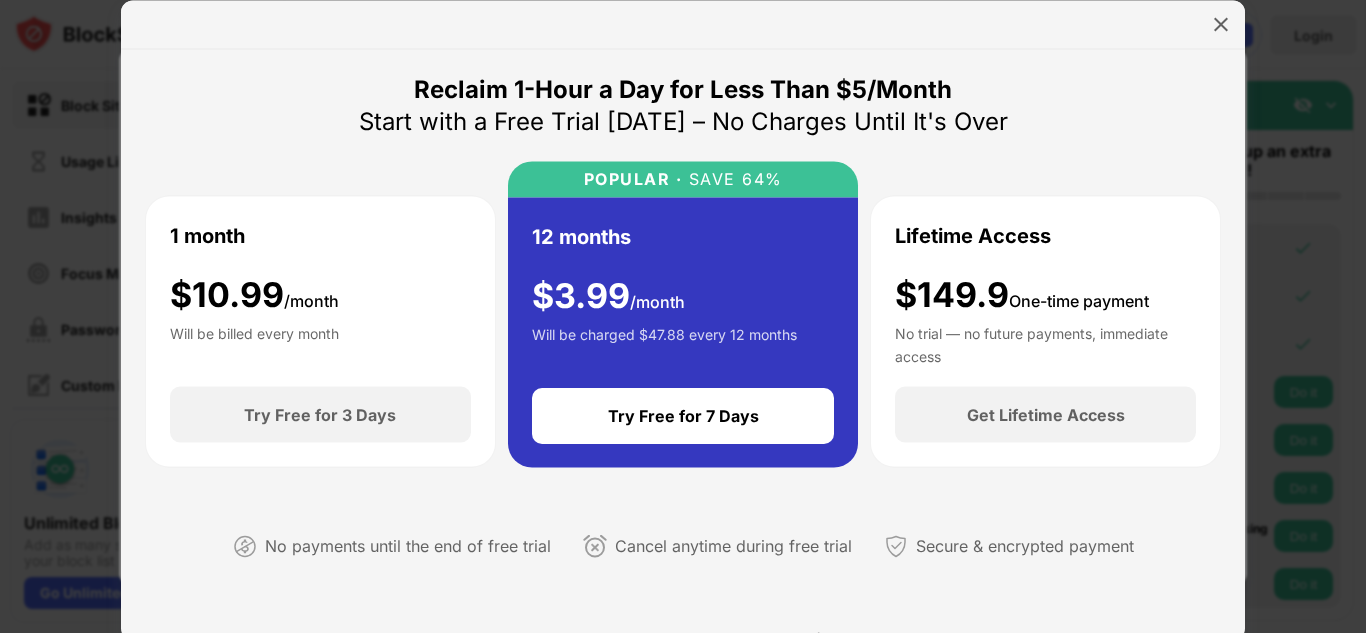 click at bounding box center (1221, 24) 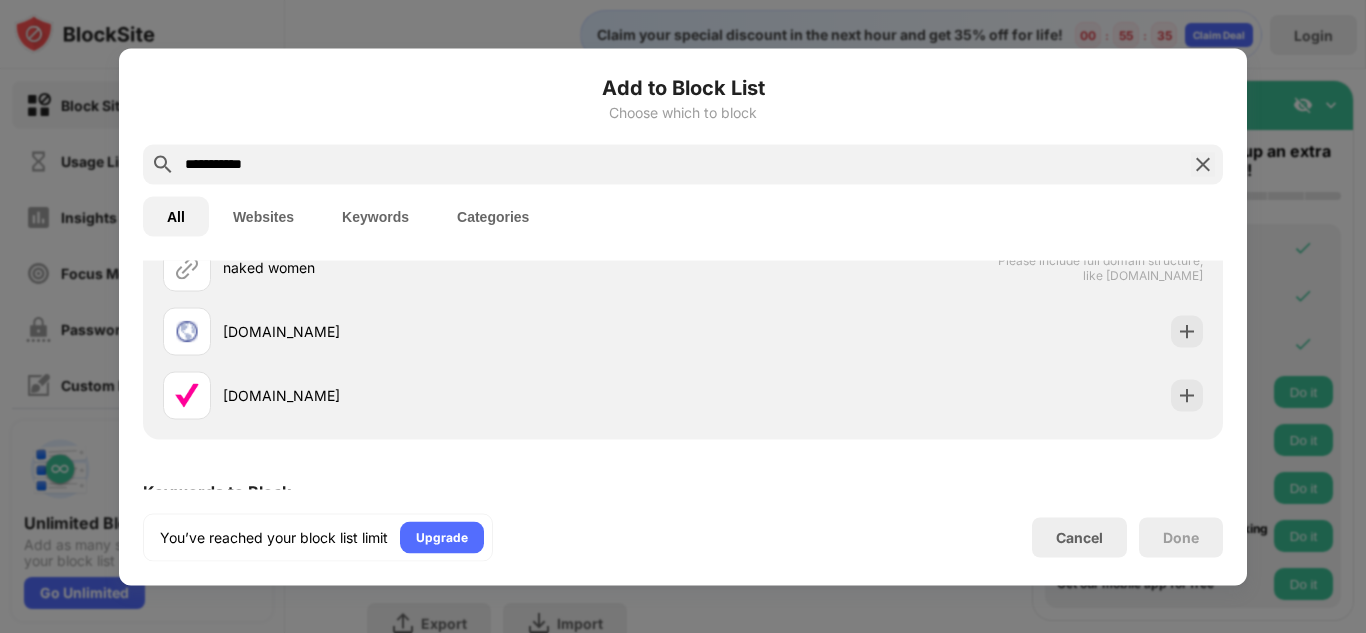click at bounding box center [1203, 164] 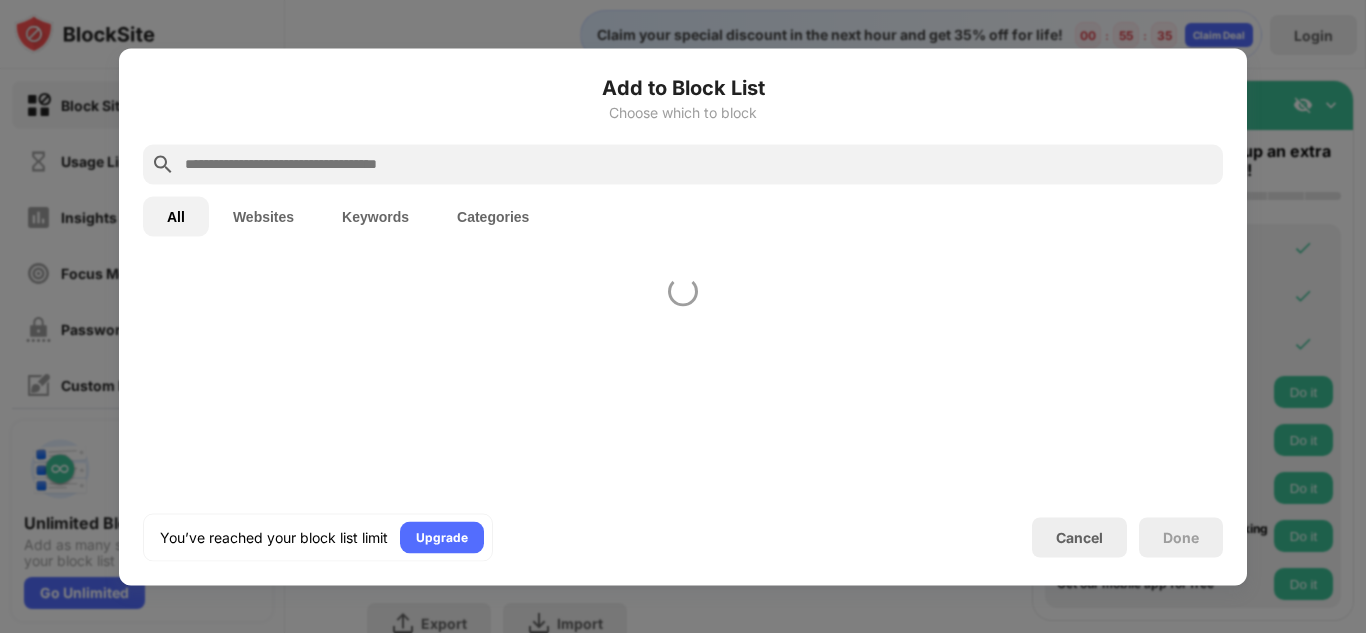 scroll, scrollTop: 0, scrollLeft: 0, axis: both 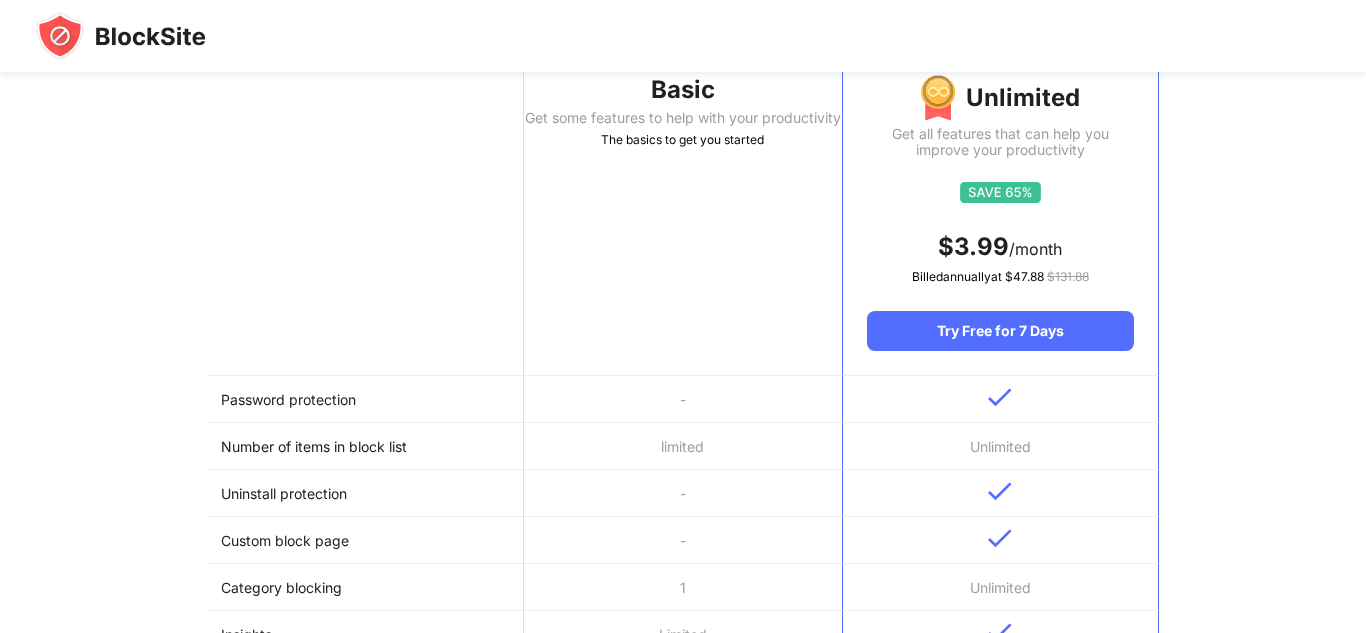 click on "Basic" at bounding box center (682, 90) 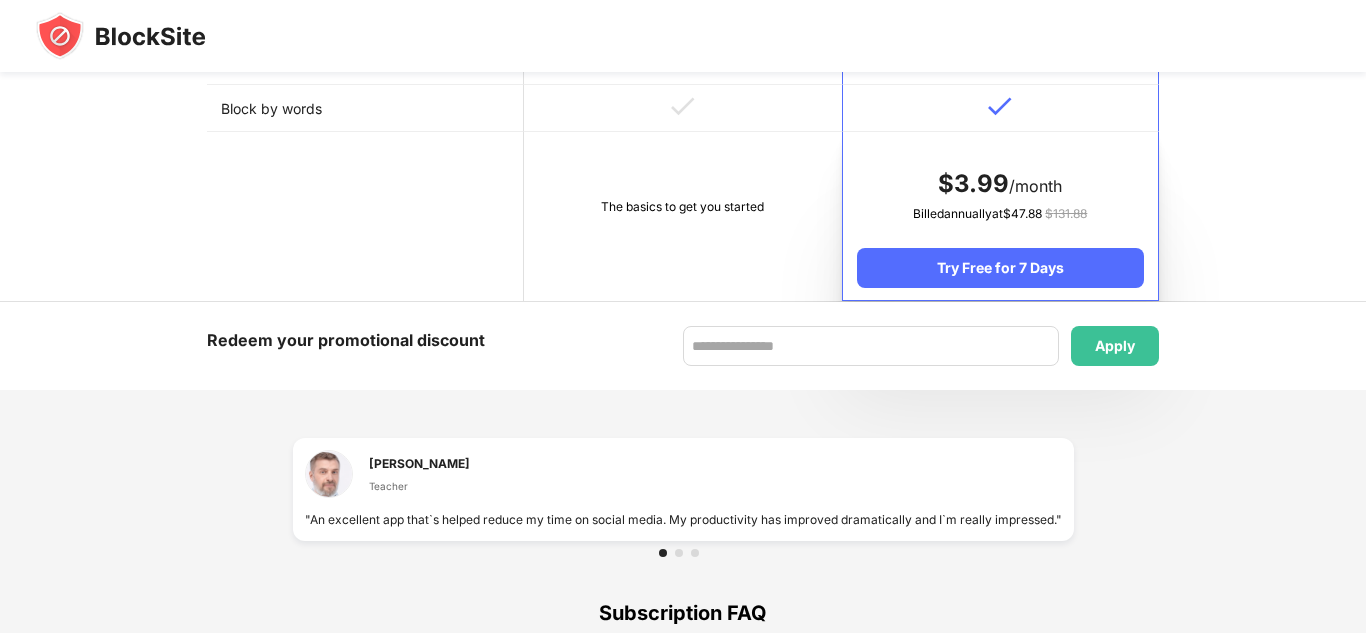 scroll, scrollTop: 1101, scrollLeft: 0, axis: vertical 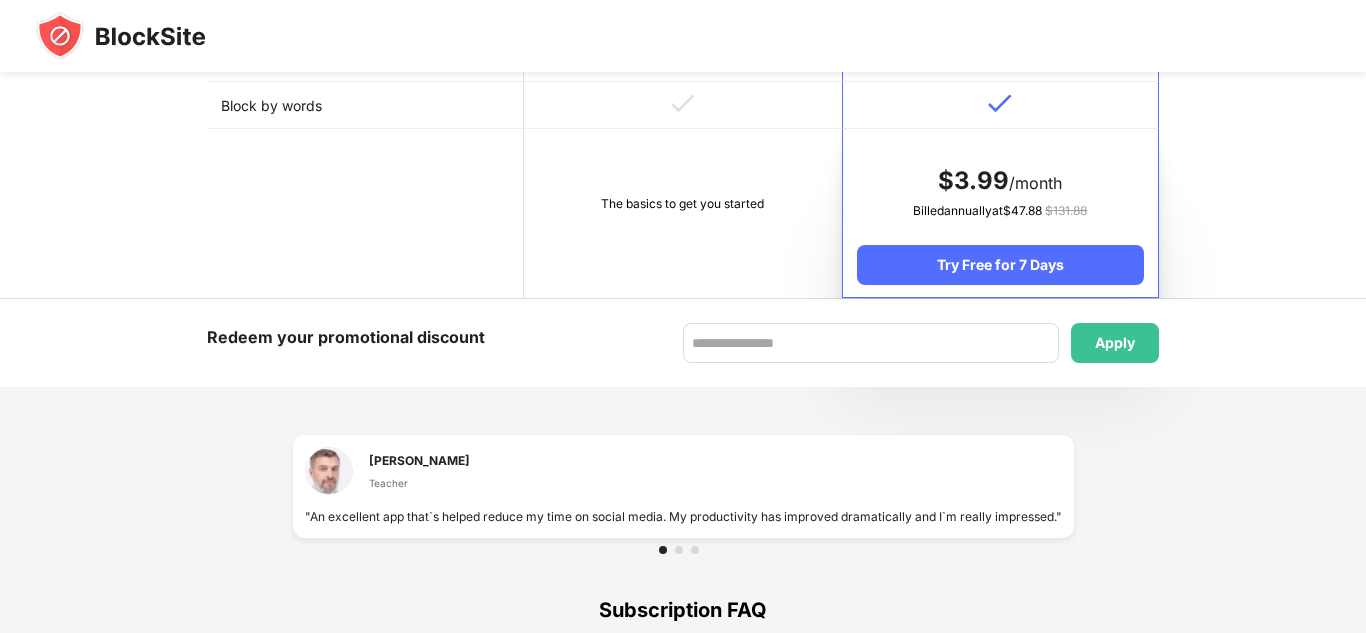 click on "The basics to get you started" at bounding box center (682, 213) 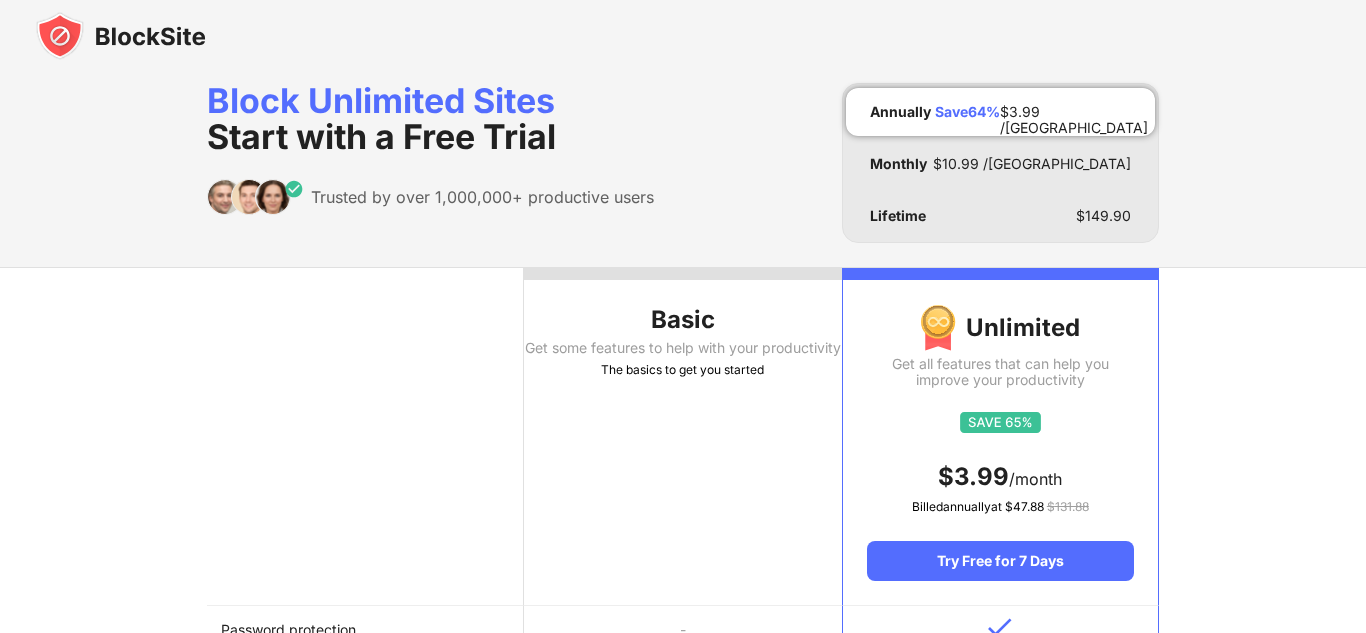 scroll, scrollTop: 14, scrollLeft: 0, axis: vertical 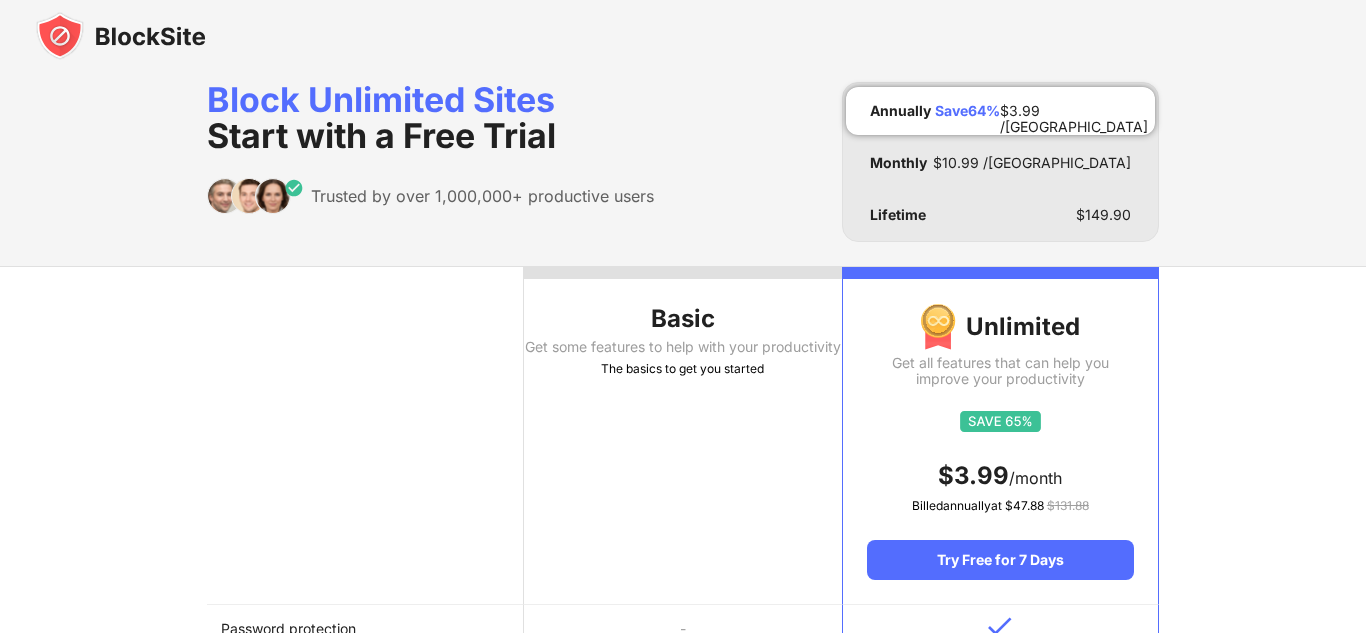 click on "Get some features to help with your productivity" at bounding box center [682, 347] 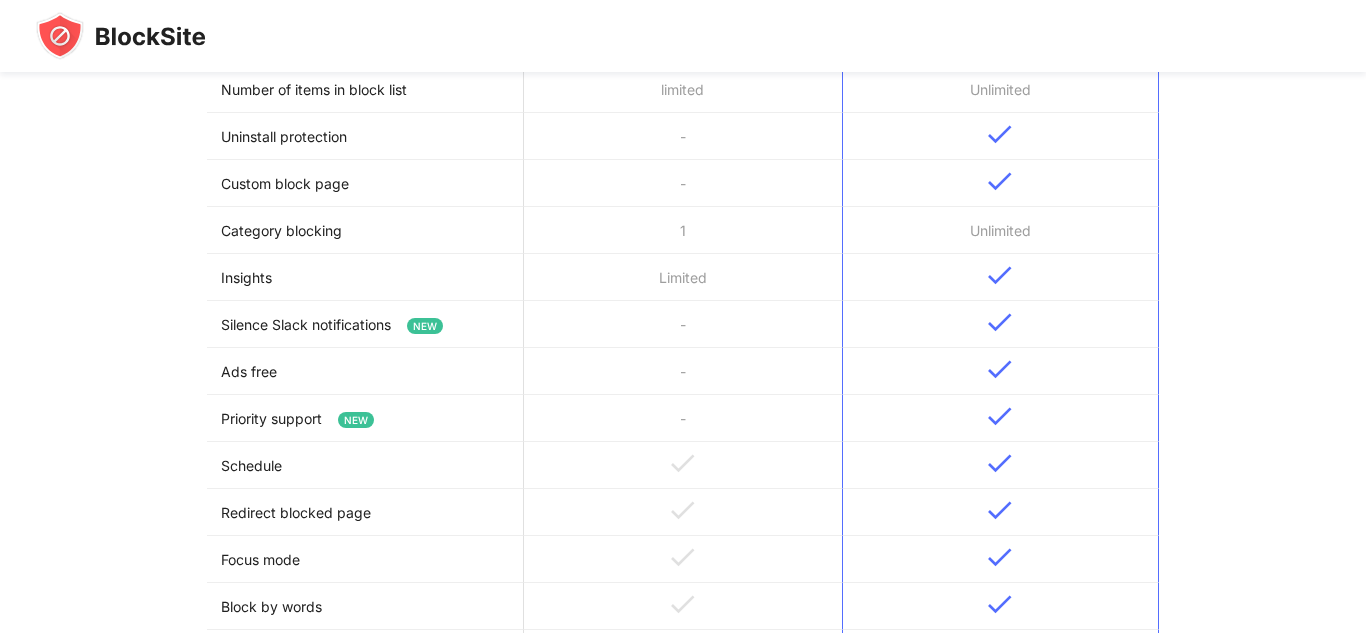 scroll, scrollTop: 594, scrollLeft: 0, axis: vertical 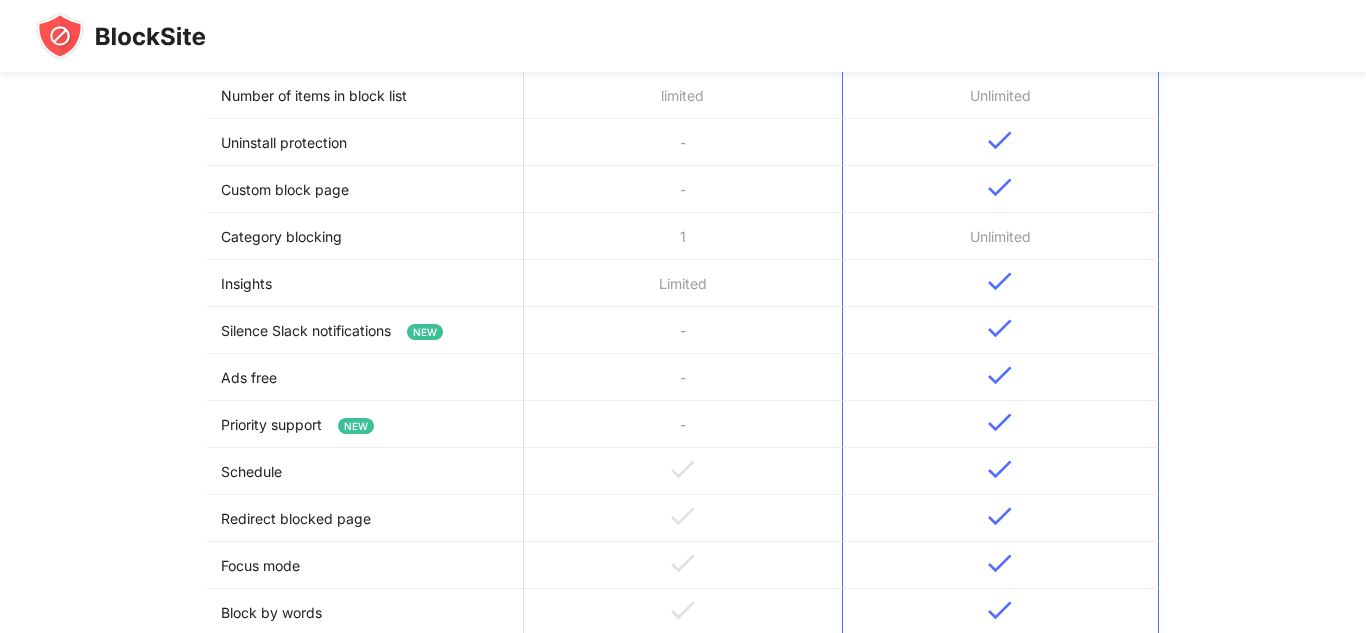 click on "Limited" at bounding box center [682, 283] 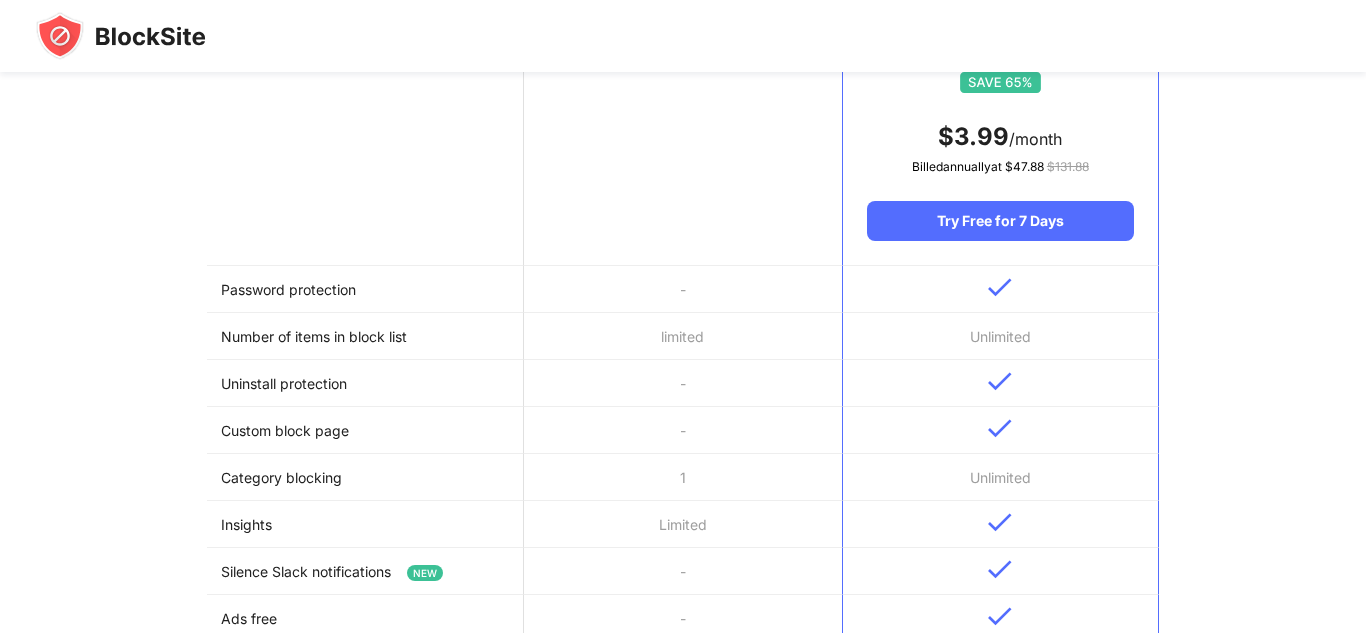 click on "Basic Get some features to help with your productivity The basics to get you started" at bounding box center [682, 97] 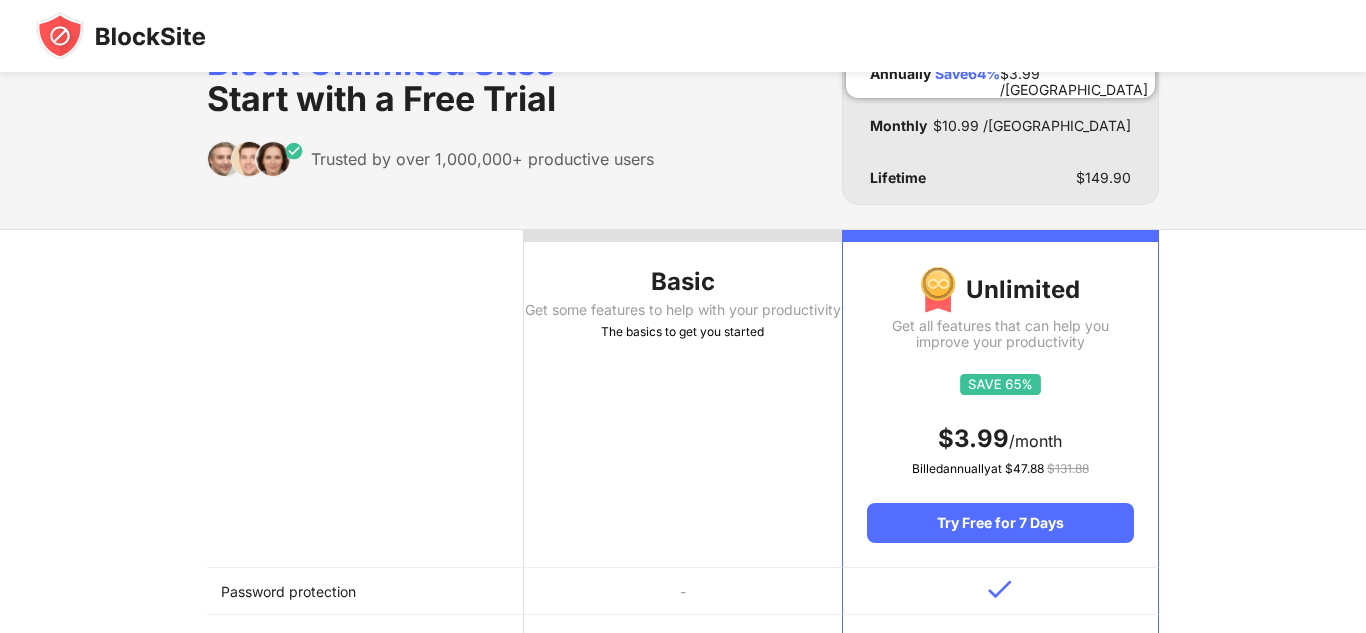 scroll, scrollTop: 48, scrollLeft: 0, axis: vertical 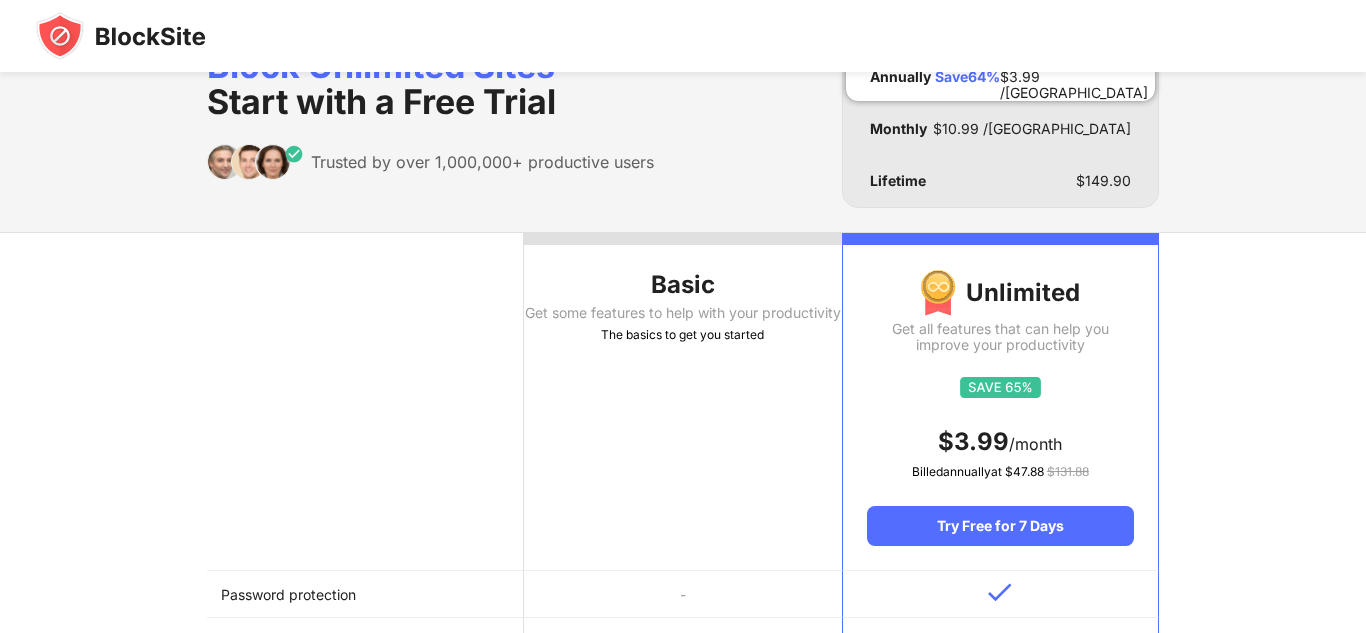 click at bounding box center [682, 239] 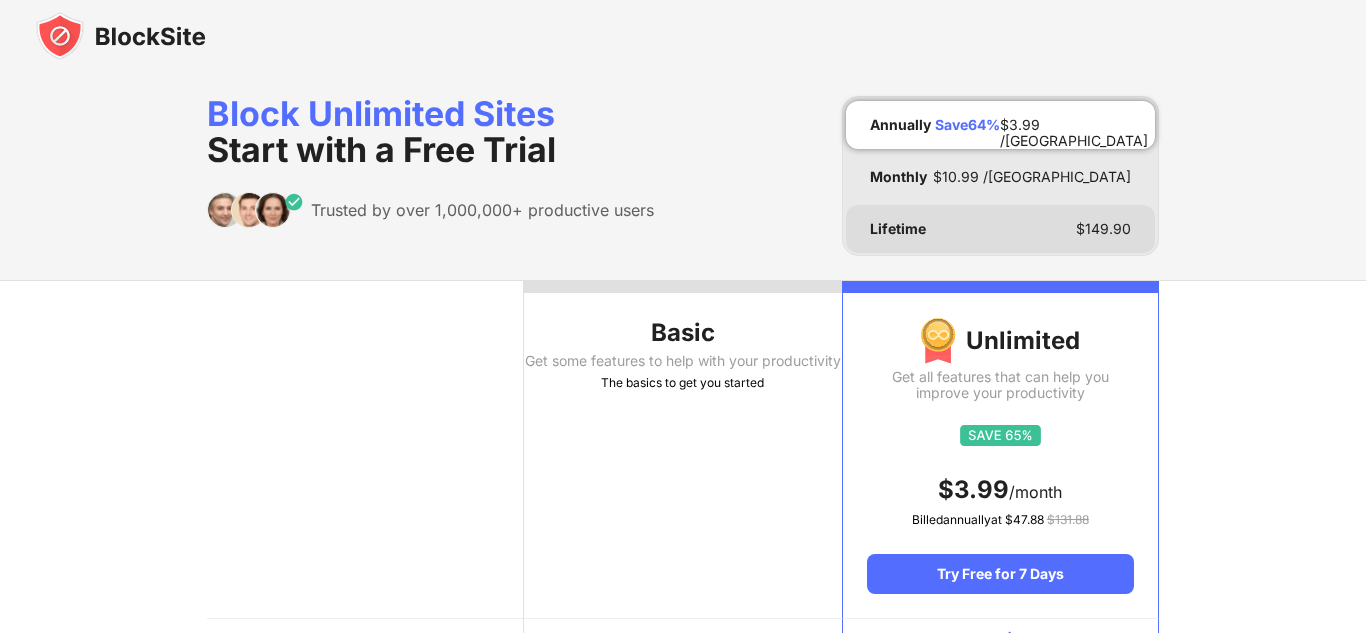 click on "Lifetime $ 149.90" at bounding box center (1000, 229) 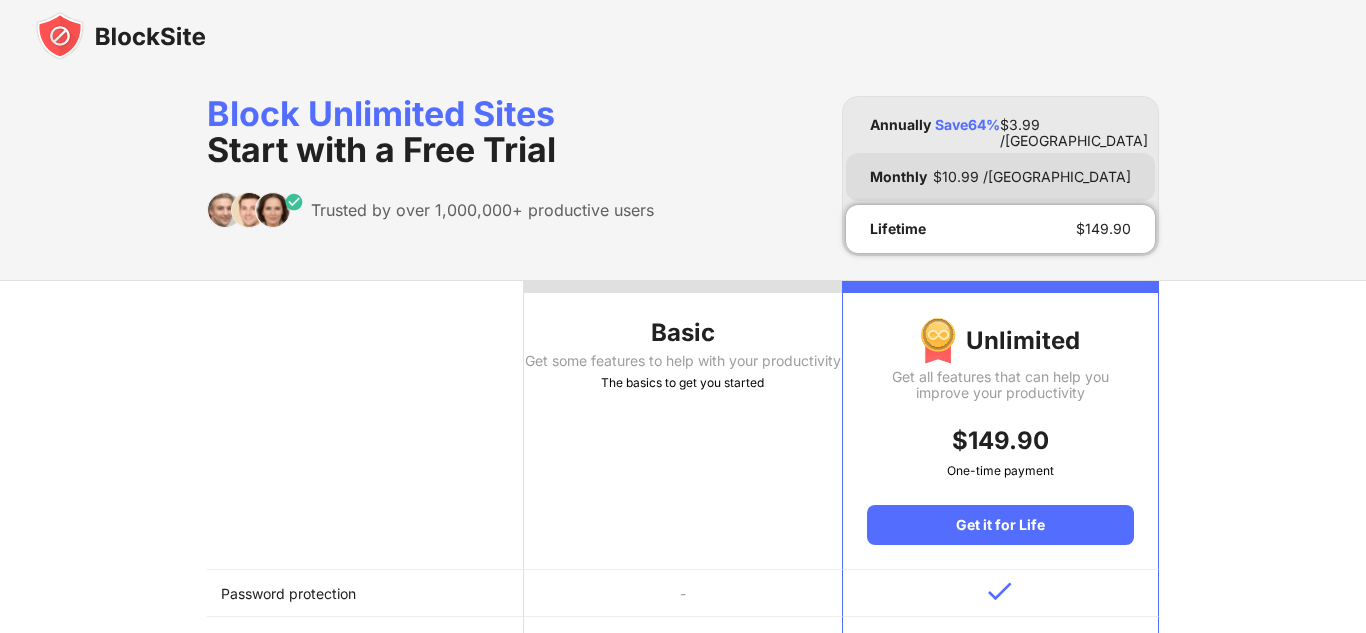 click on "Monthly $ 10.99 /MO" at bounding box center [1000, 177] 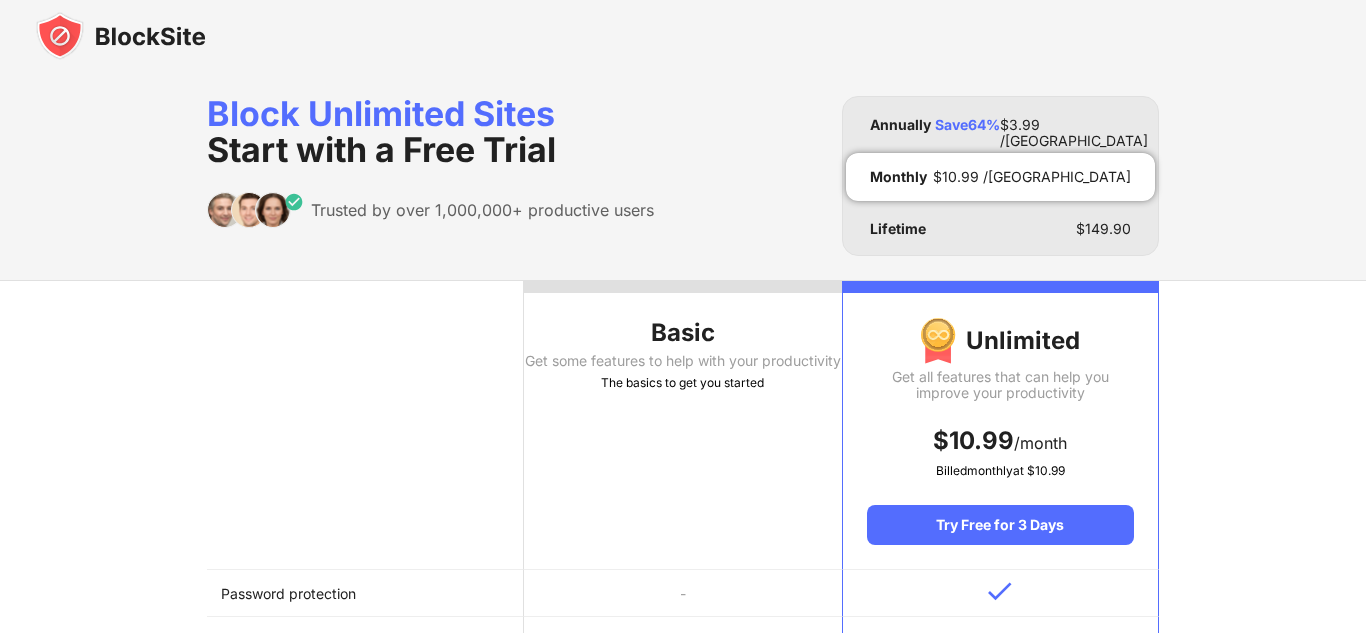 click on "Monthly $ 10.99 /MO" at bounding box center (1000, 177) 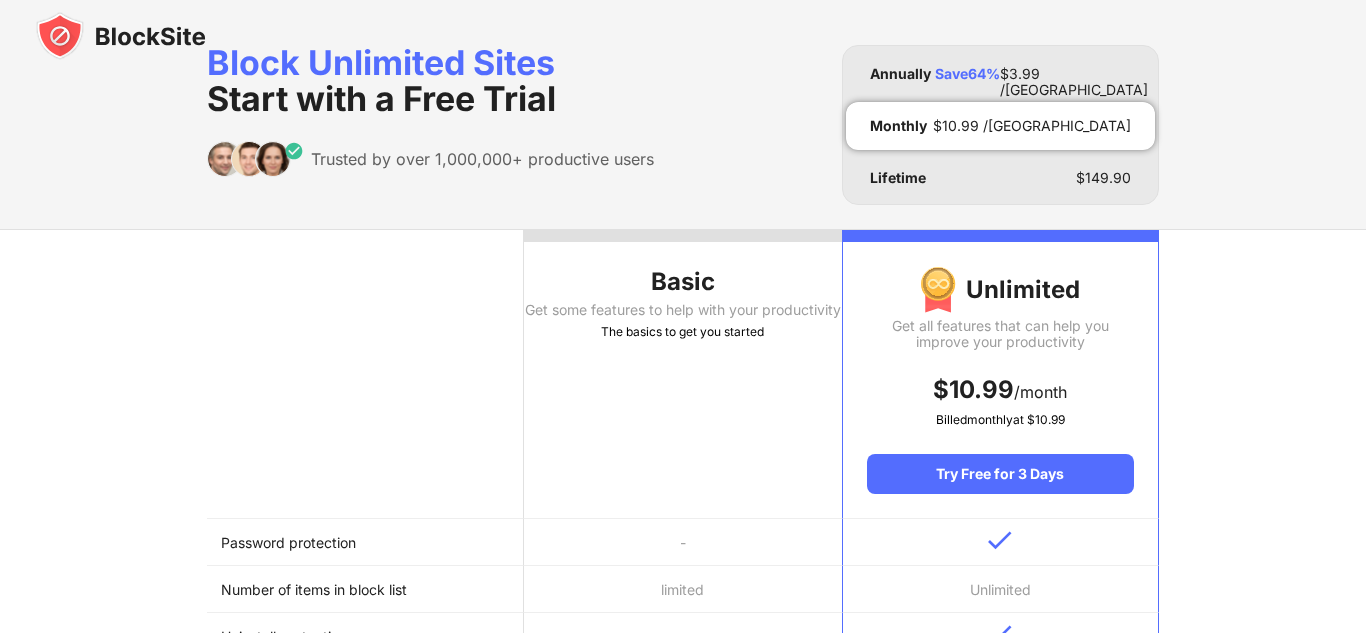 scroll, scrollTop: 0, scrollLeft: 0, axis: both 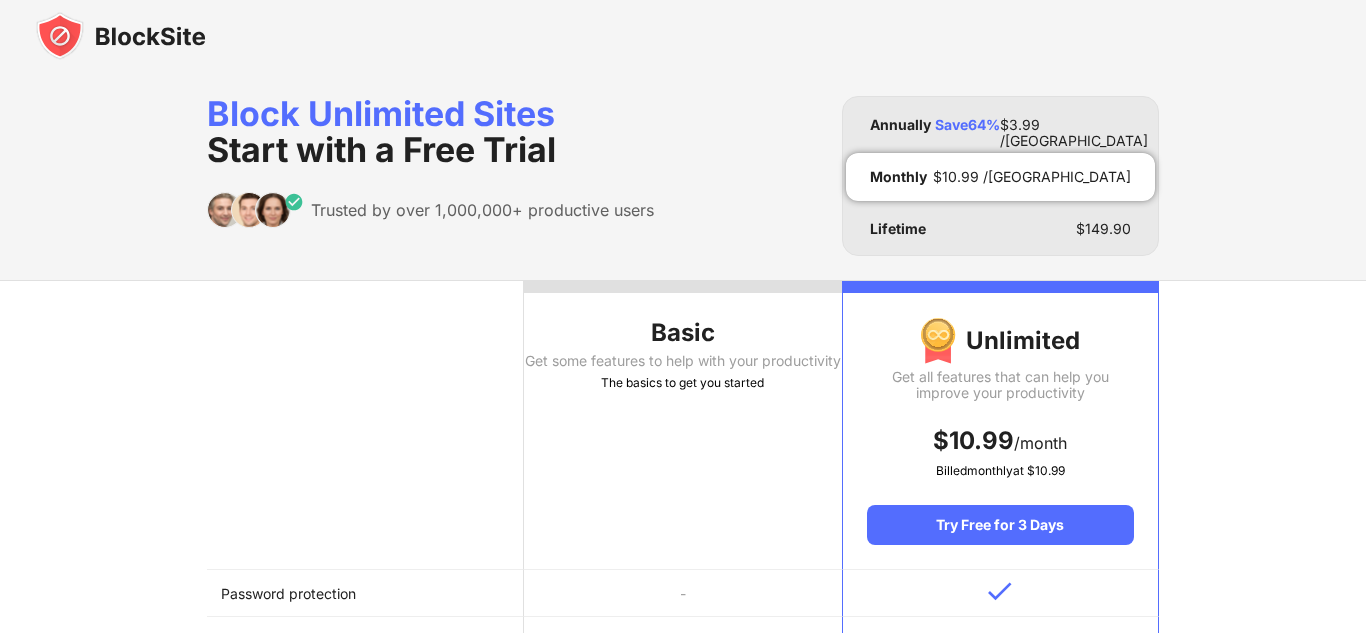 click at bounding box center [121, 36] 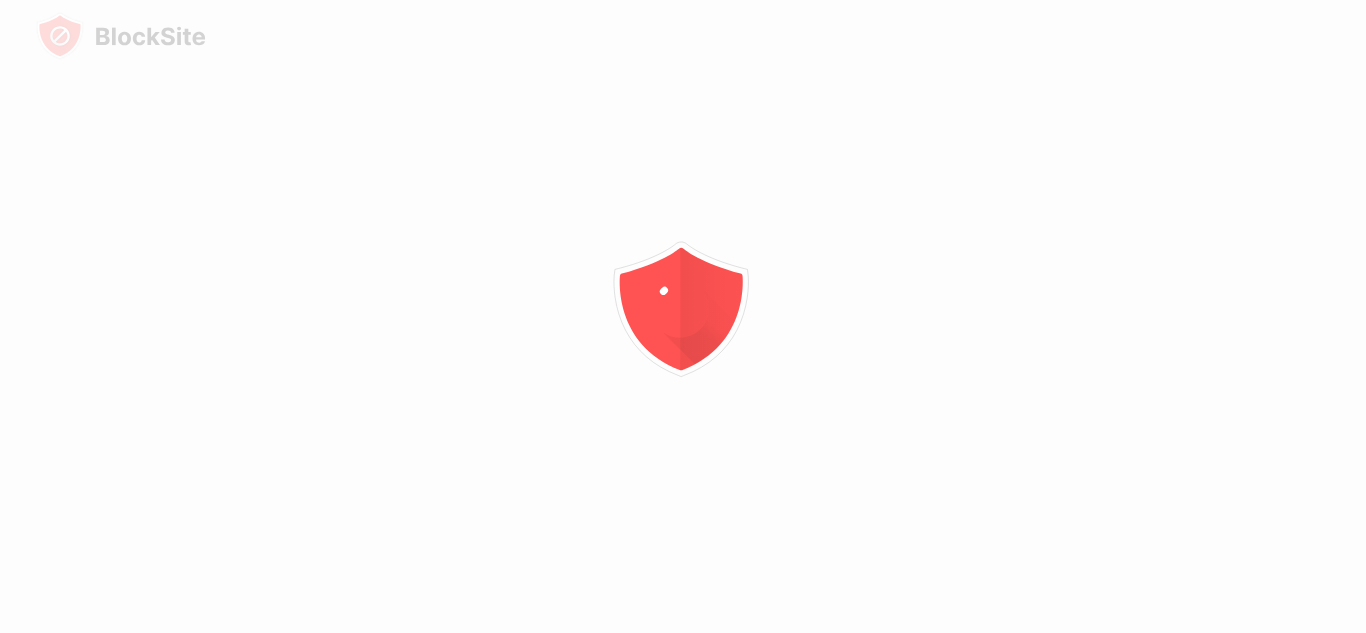 scroll, scrollTop: 0, scrollLeft: 0, axis: both 